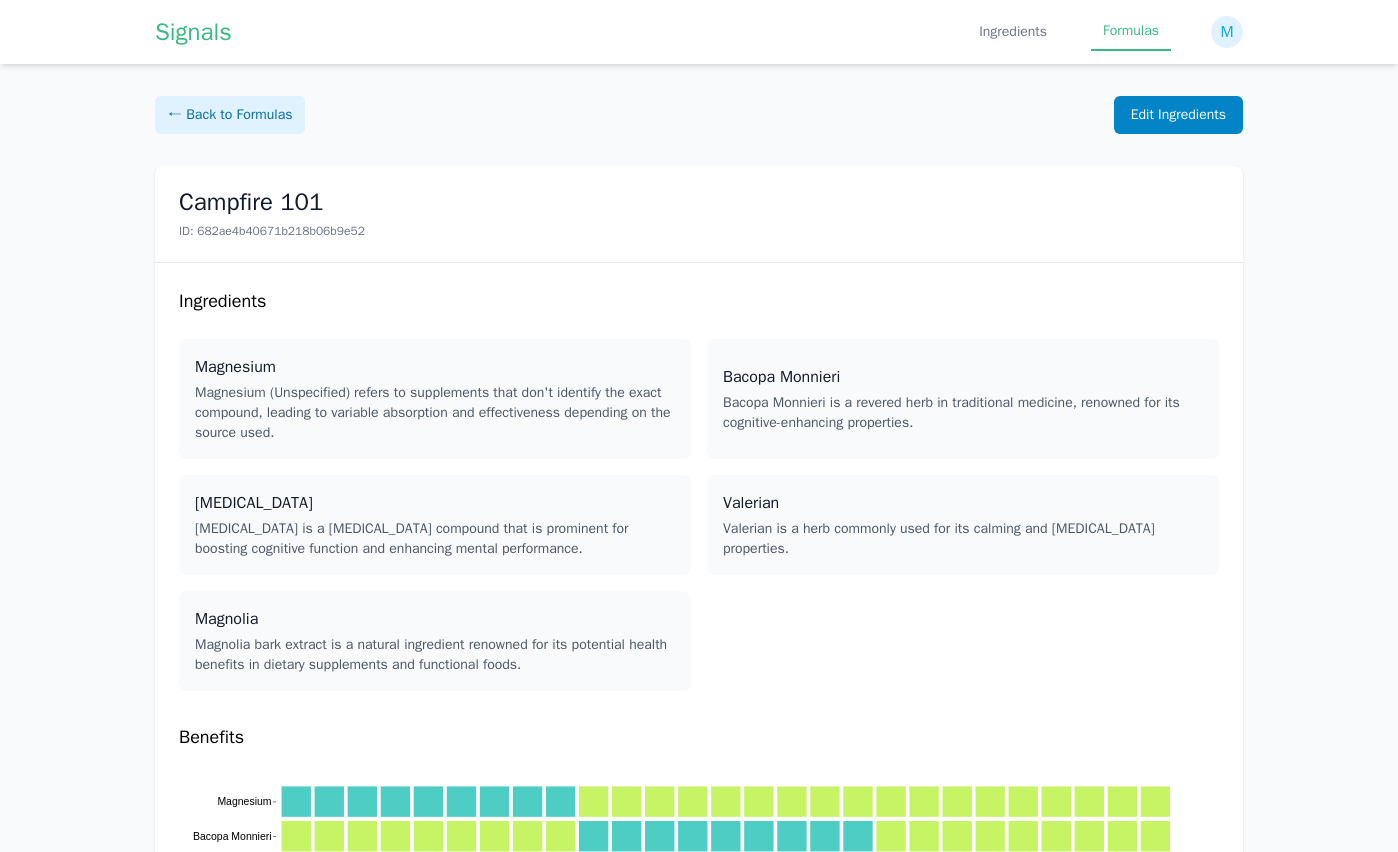 scroll, scrollTop: 0, scrollLeft: 0, axis: both 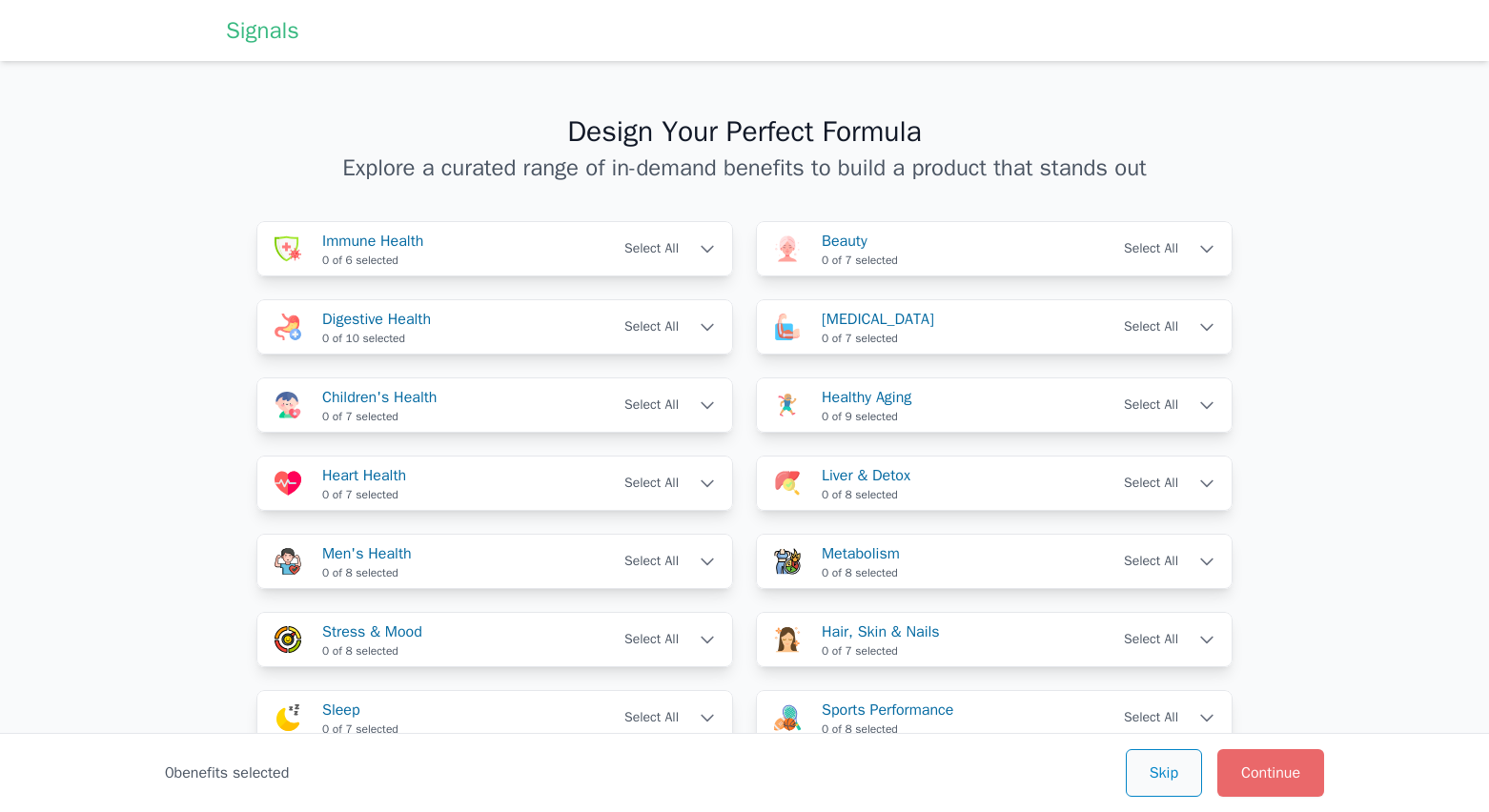 click on "Skip" at bounding box center (1164, 773) 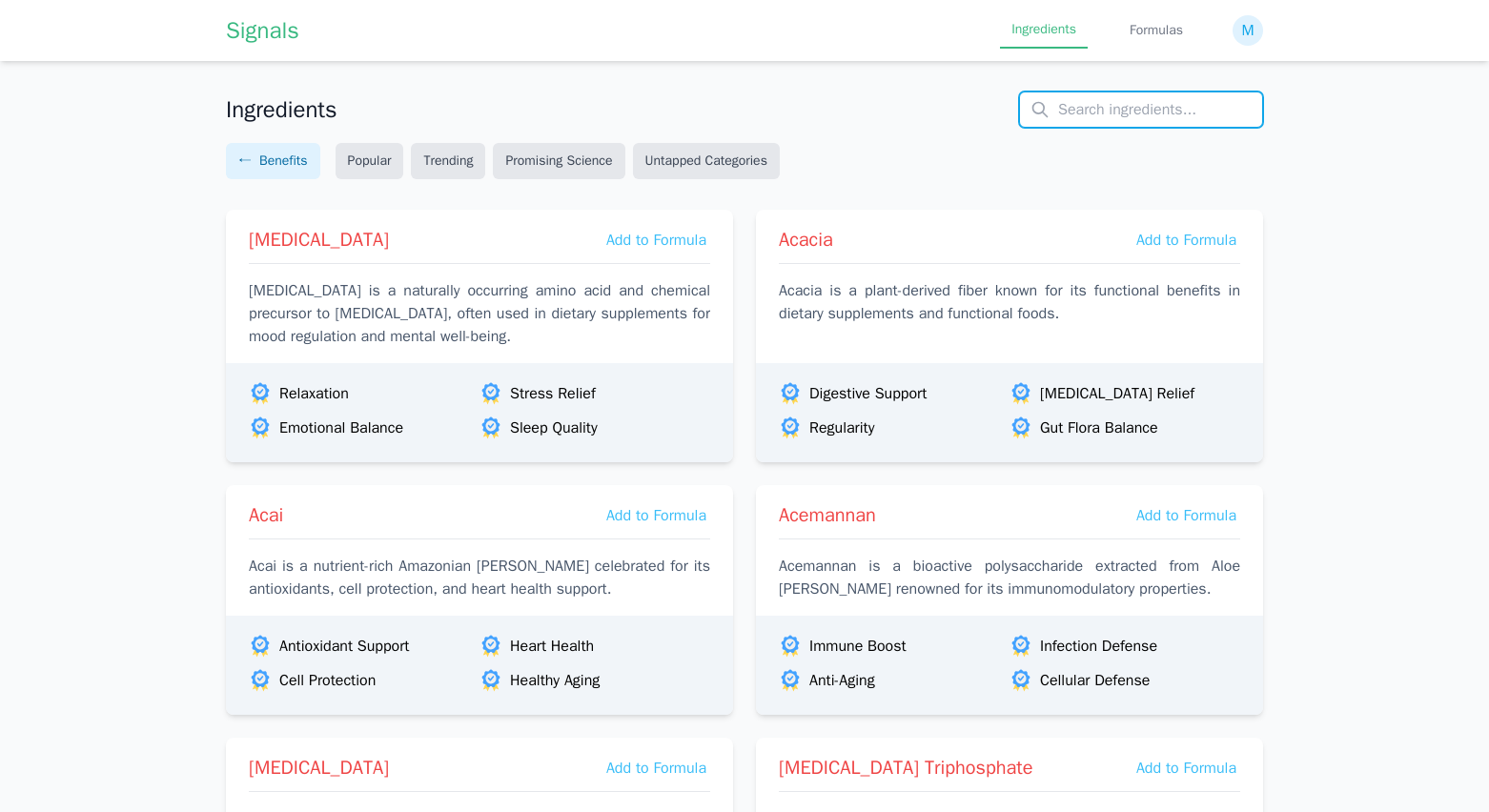 click at bounding box center [1141, 110] 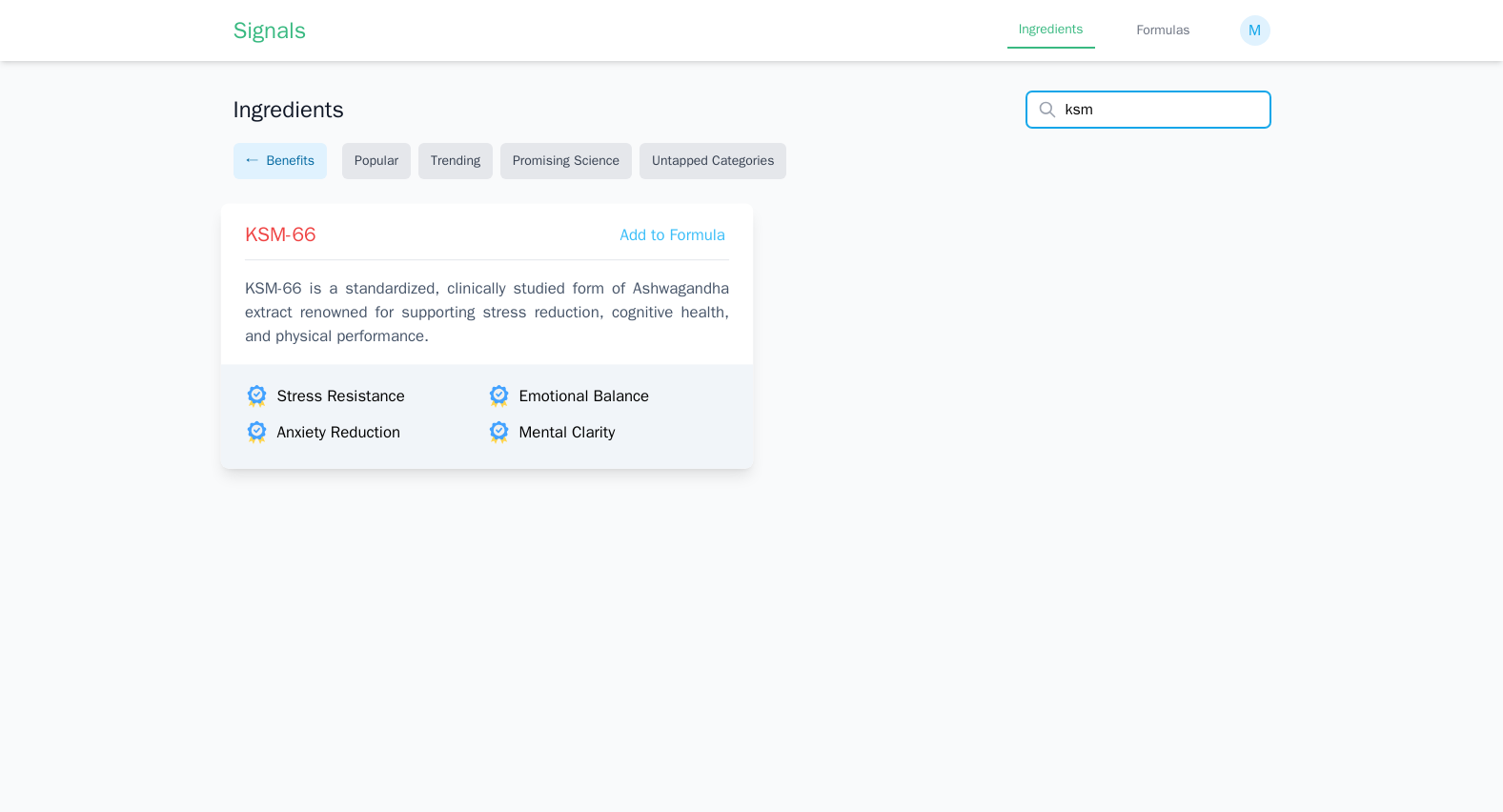type on "ksm" 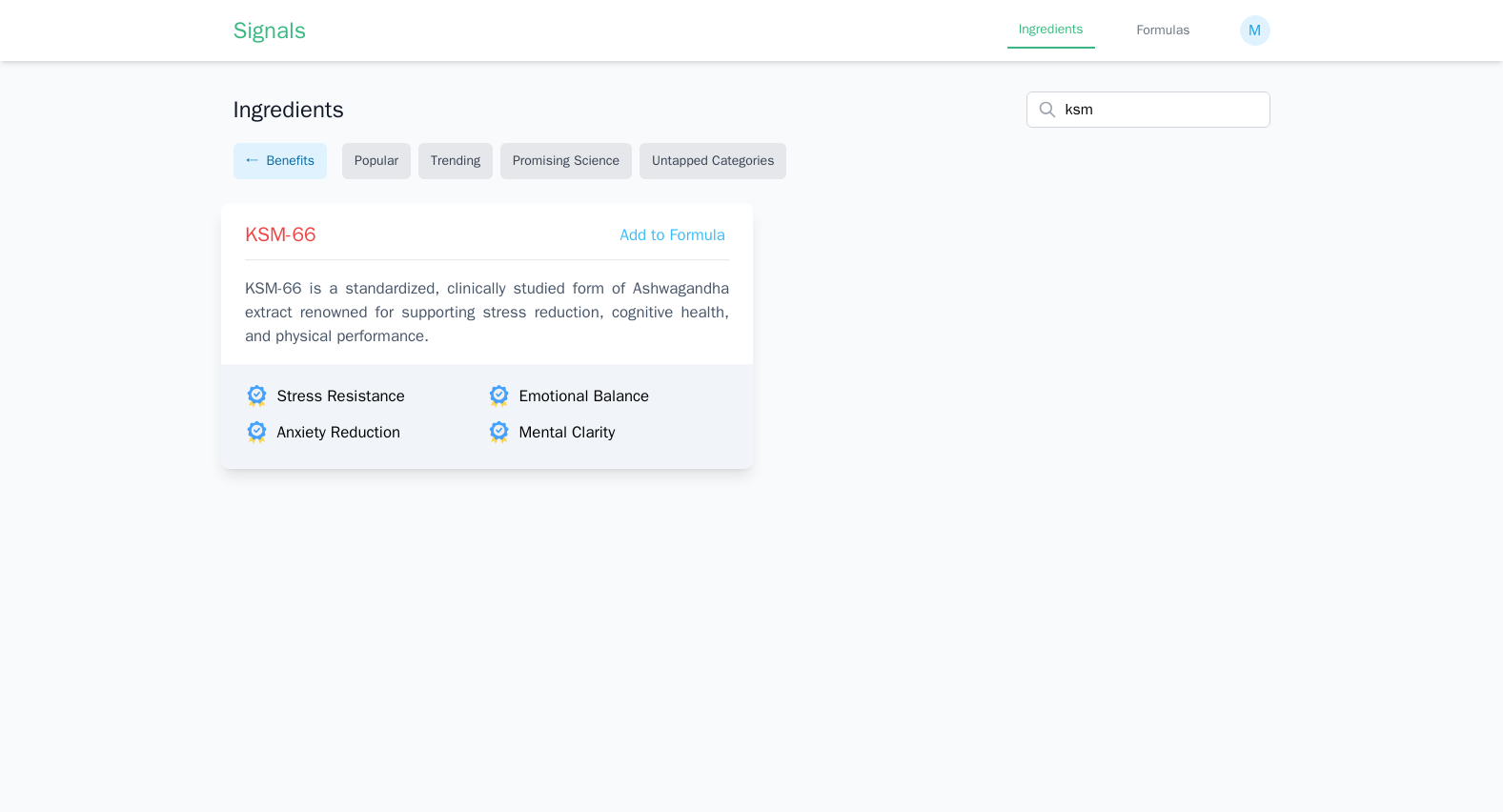 click on "KSM-66  Add to Formula  KSM-66 is a standardized, clinically studied form of Ashwagandha extract renowned for supporting stress reduction, cognitive health, and physical performance." at bounding box center (486, 279) 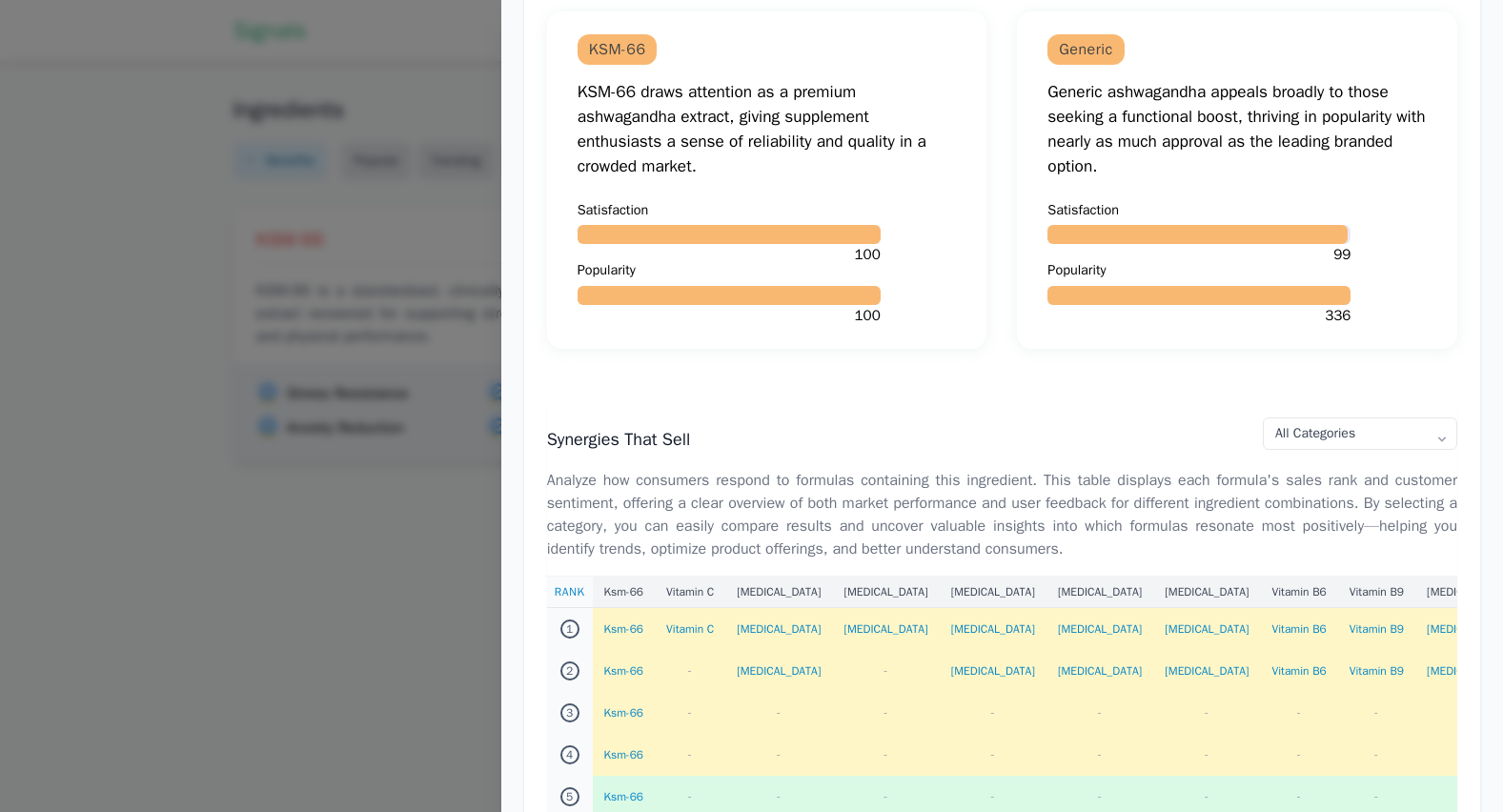 scroll, scrollTop: 1075, scrollLeft: 0, axis: vertical 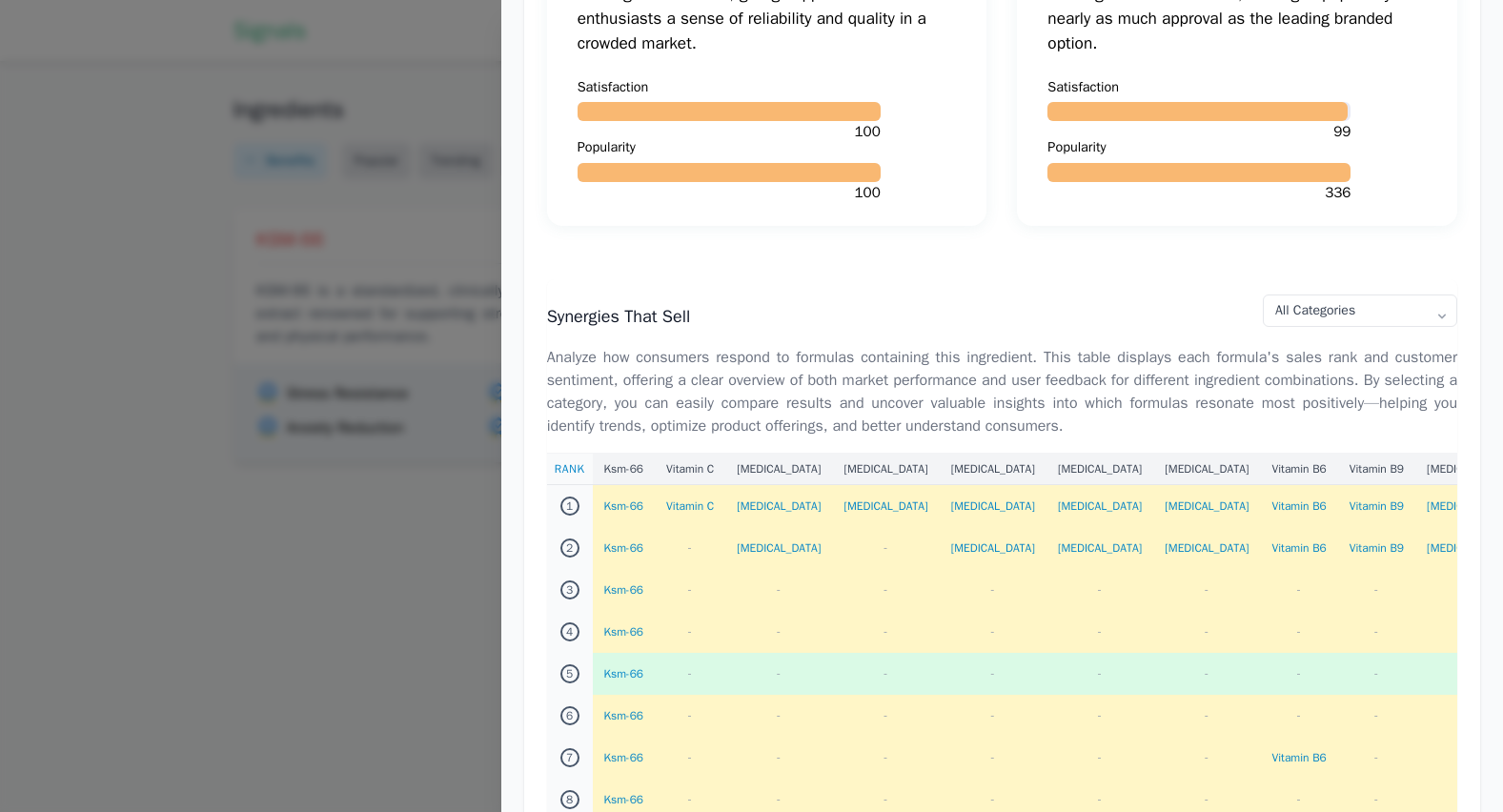drag, startPoint x: 210, startPoint y: 218, endPoint x: 213, endPoint y: 188, distance: 30.14963 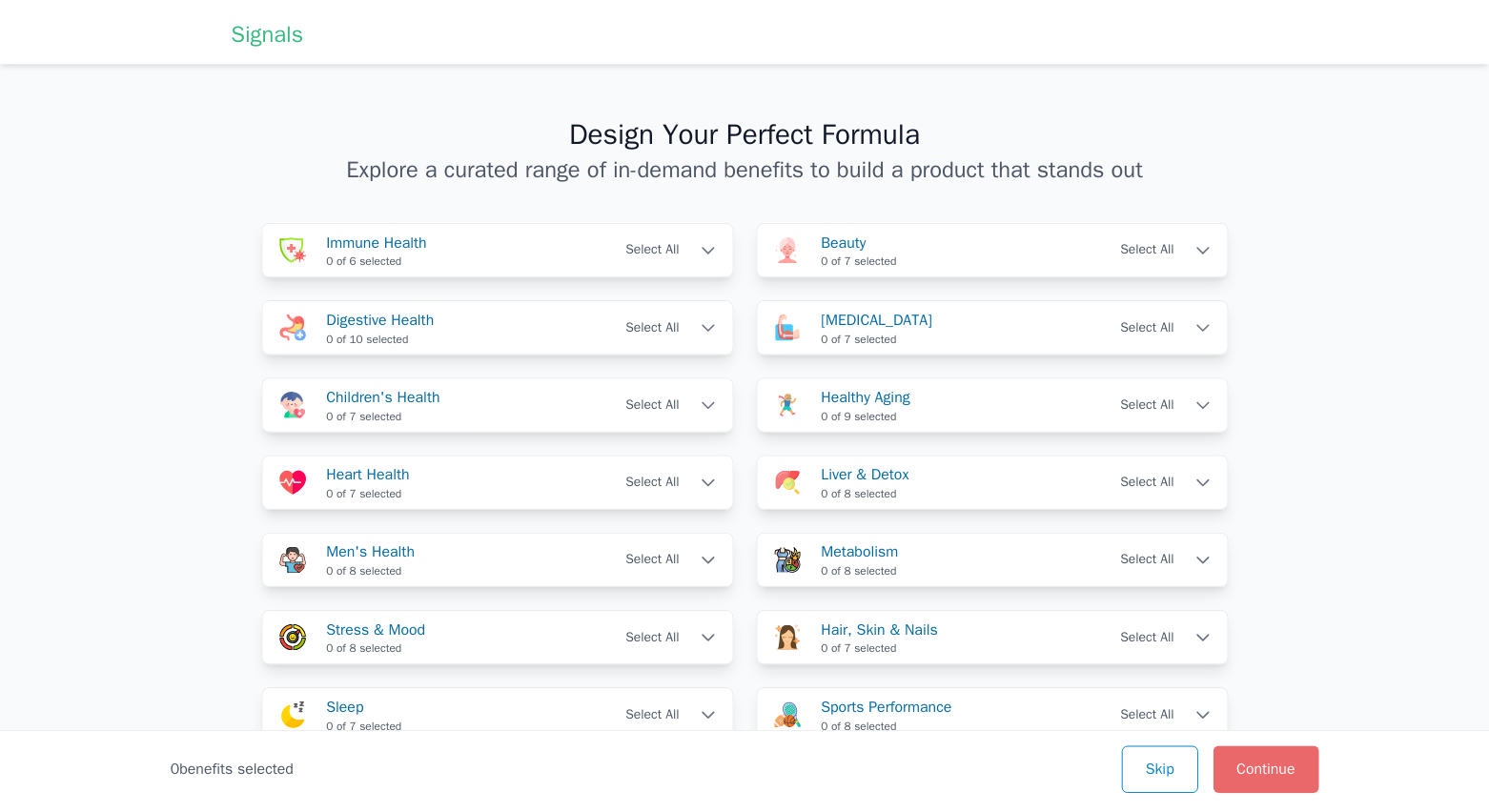 scroll, scrollTop: 0, scrollLeft: 0, axis: both 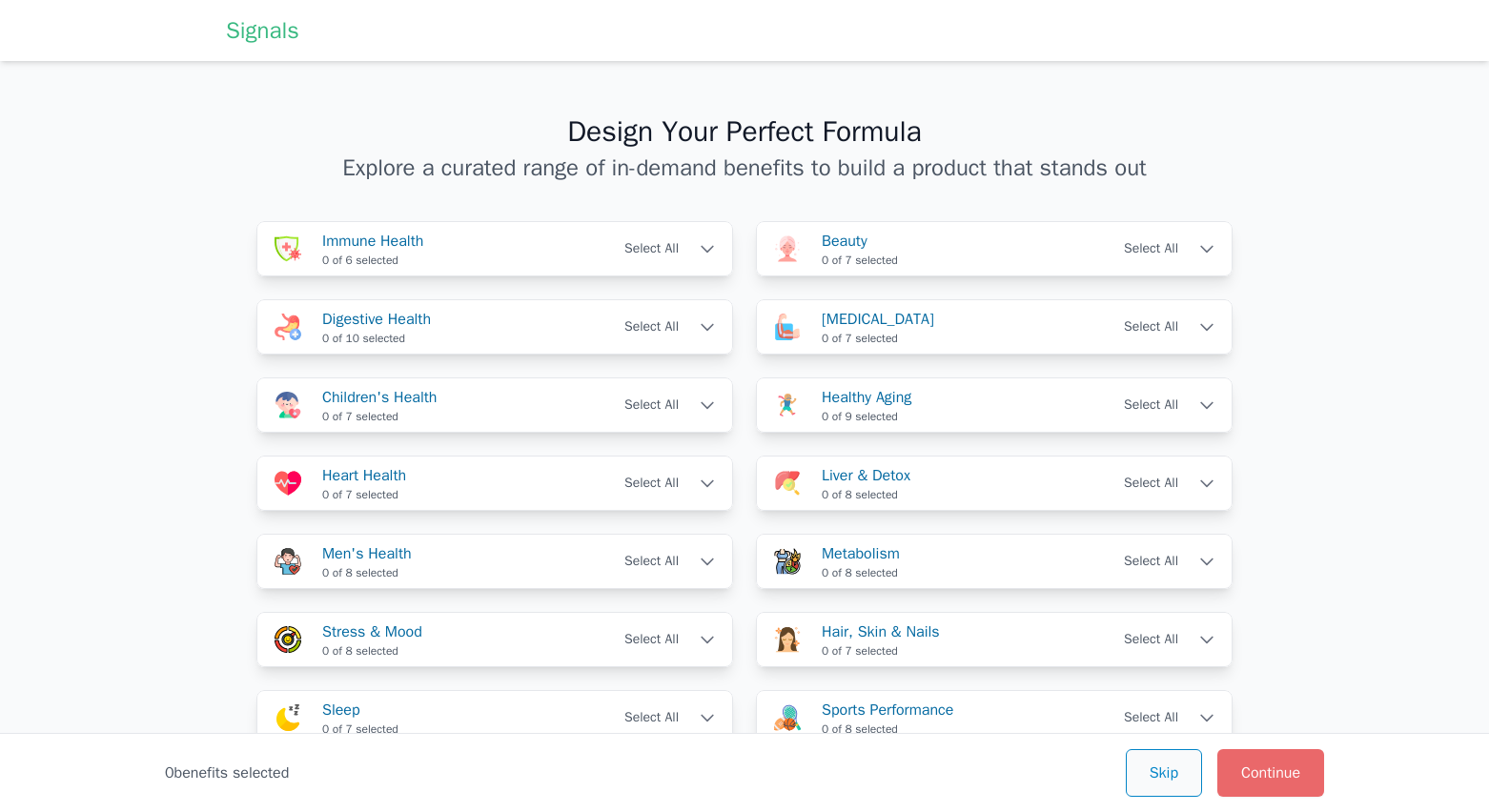 click on "Skip" at bounding box center [1164, 773] 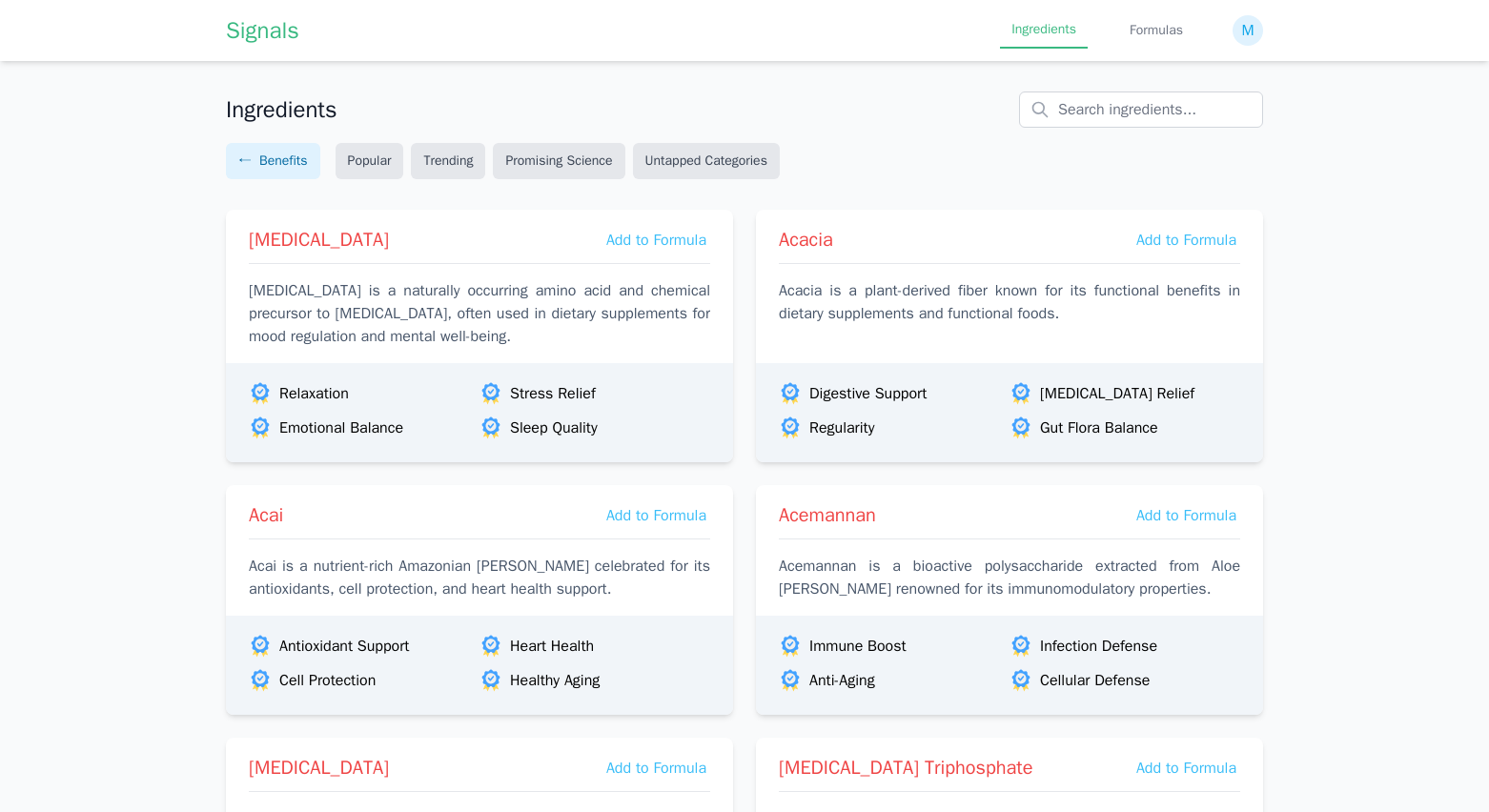 click on "M" at bounding box center [1248, 30] 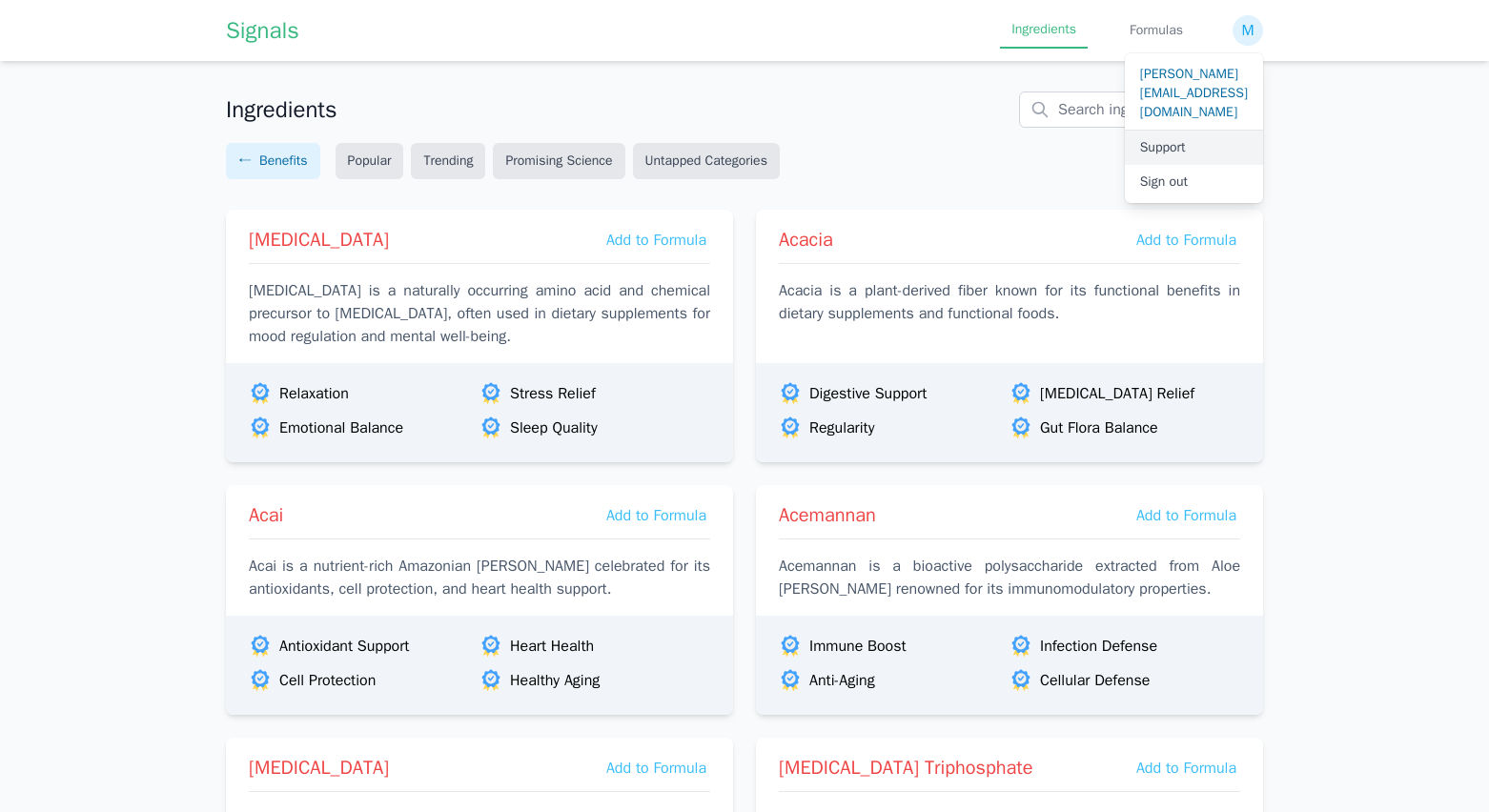 click on "Support" at bounding box center [1193, 148] 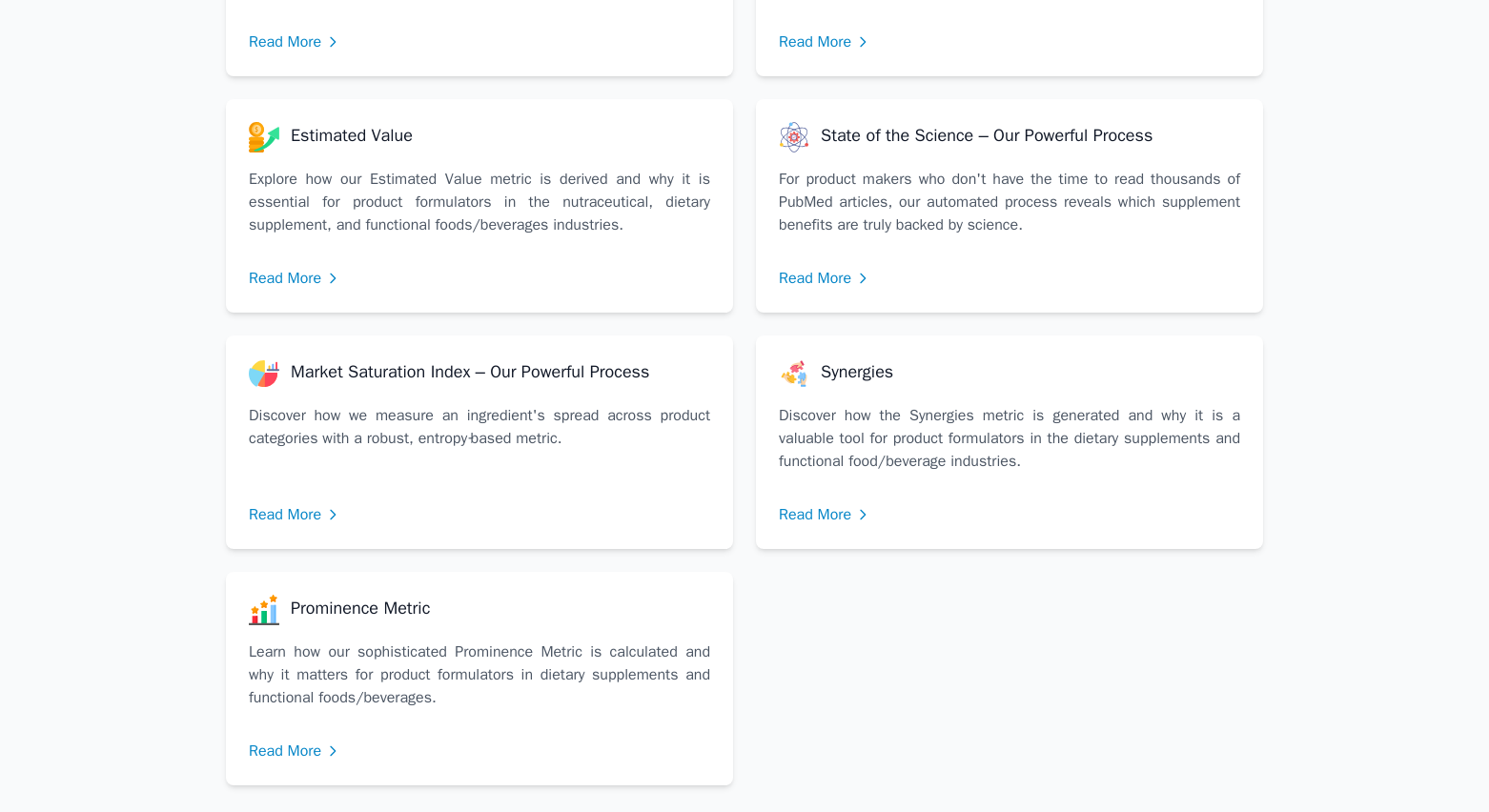 scroll, scrollTop: 332, scrollLeft: 0, axis: vertical 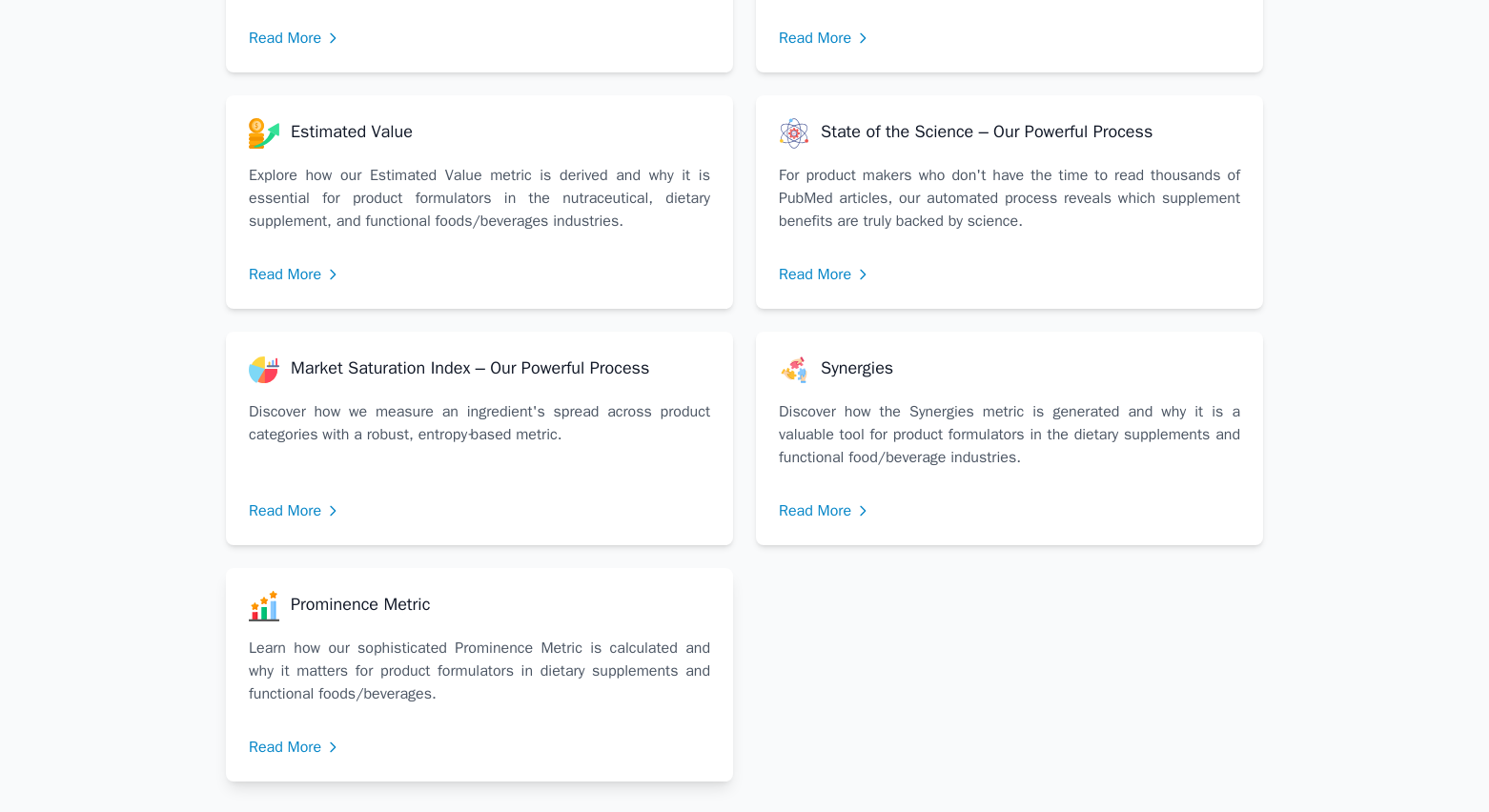 click on "Read More" at bounding box center (479, 740) 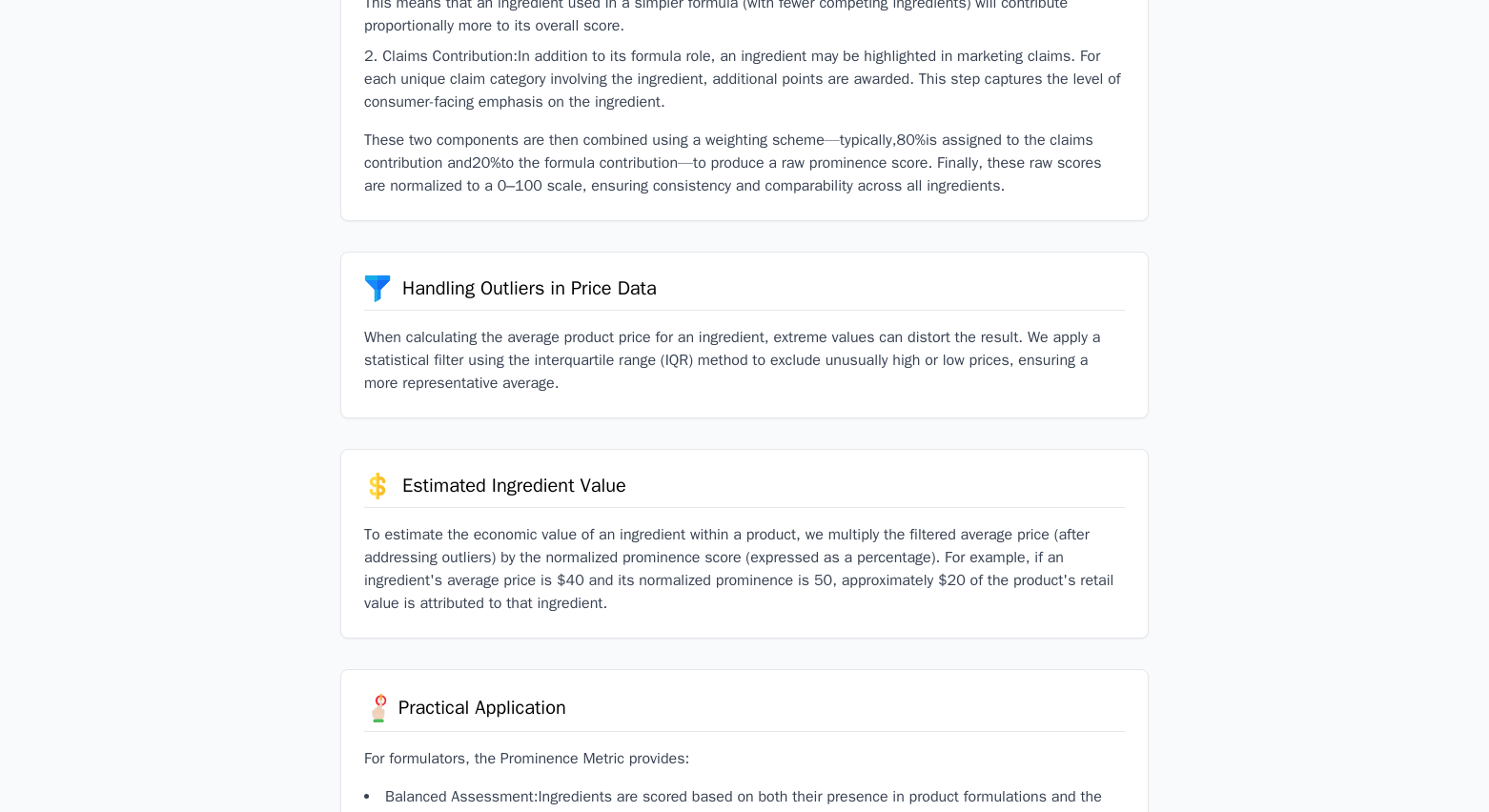 scroll, scrollTop: 0, scrollLeft: 0, axis: both 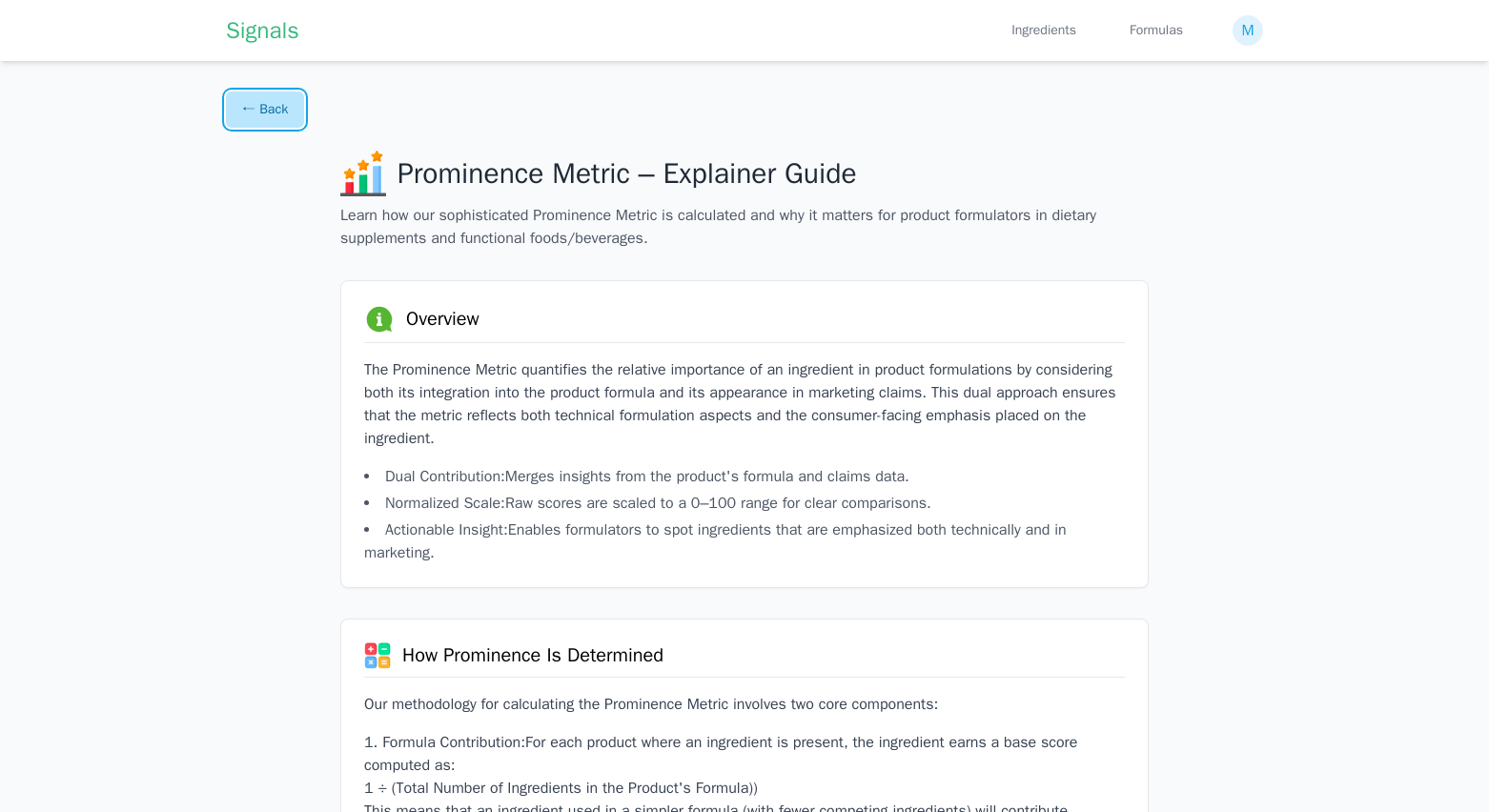 click on "← Back" at bounding box center (265, 110) 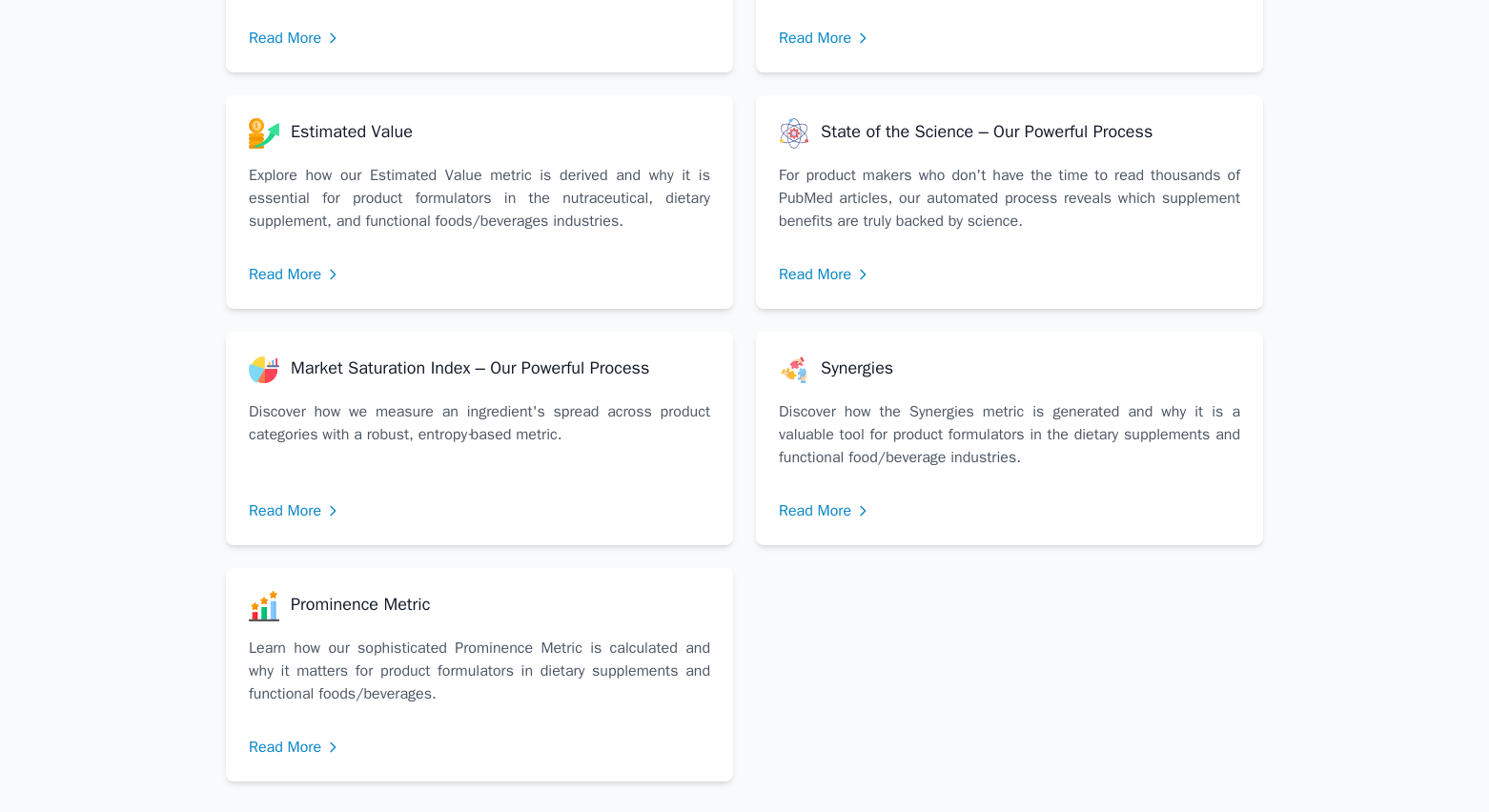 scroll, scrollTop: 0, scrollLeft: 0, axis: both 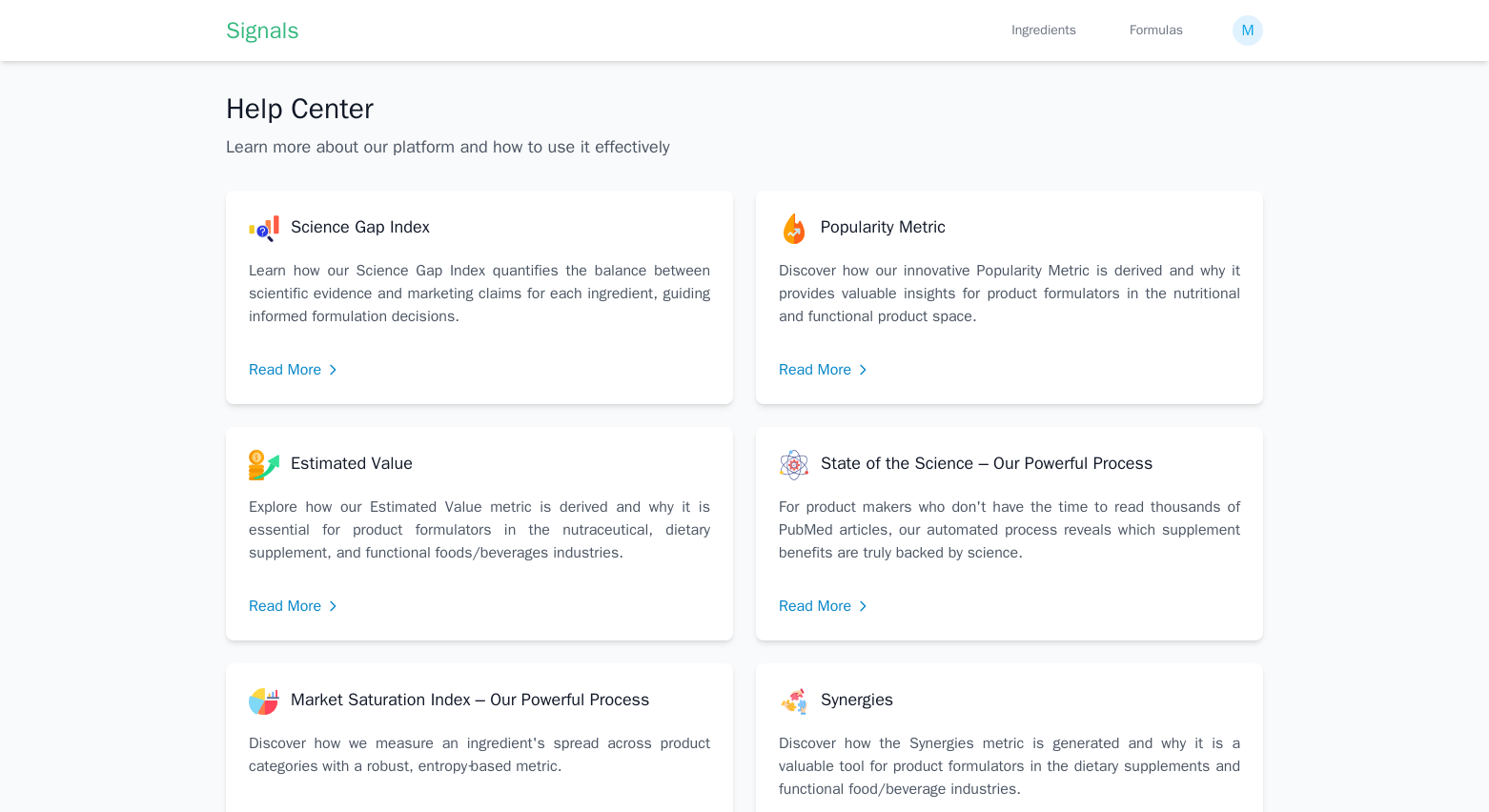 click on "Signals" at bounding box center (262, 30) 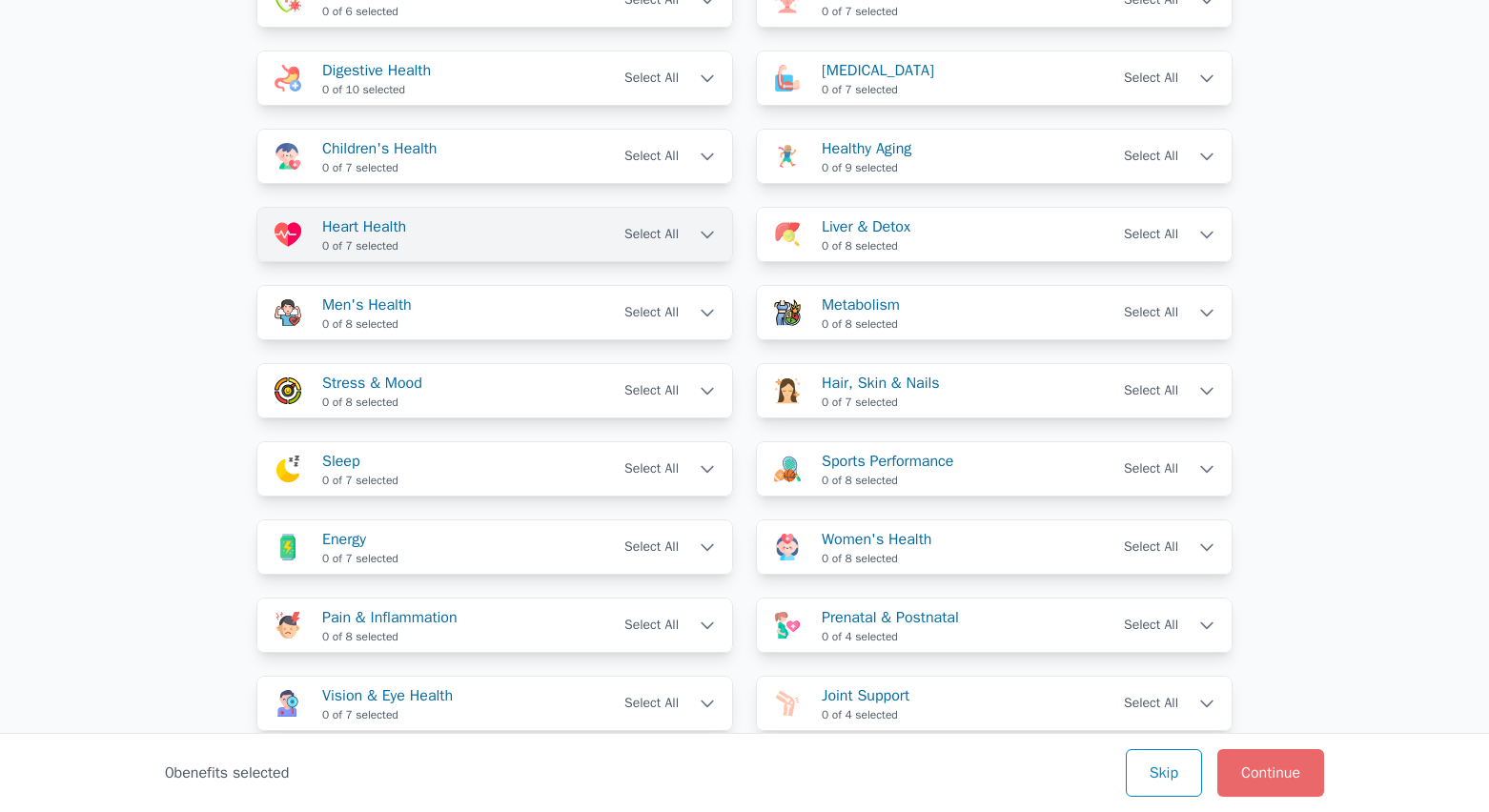 scroll, scrollTop: 0, scrollLeft: 0, axis: both 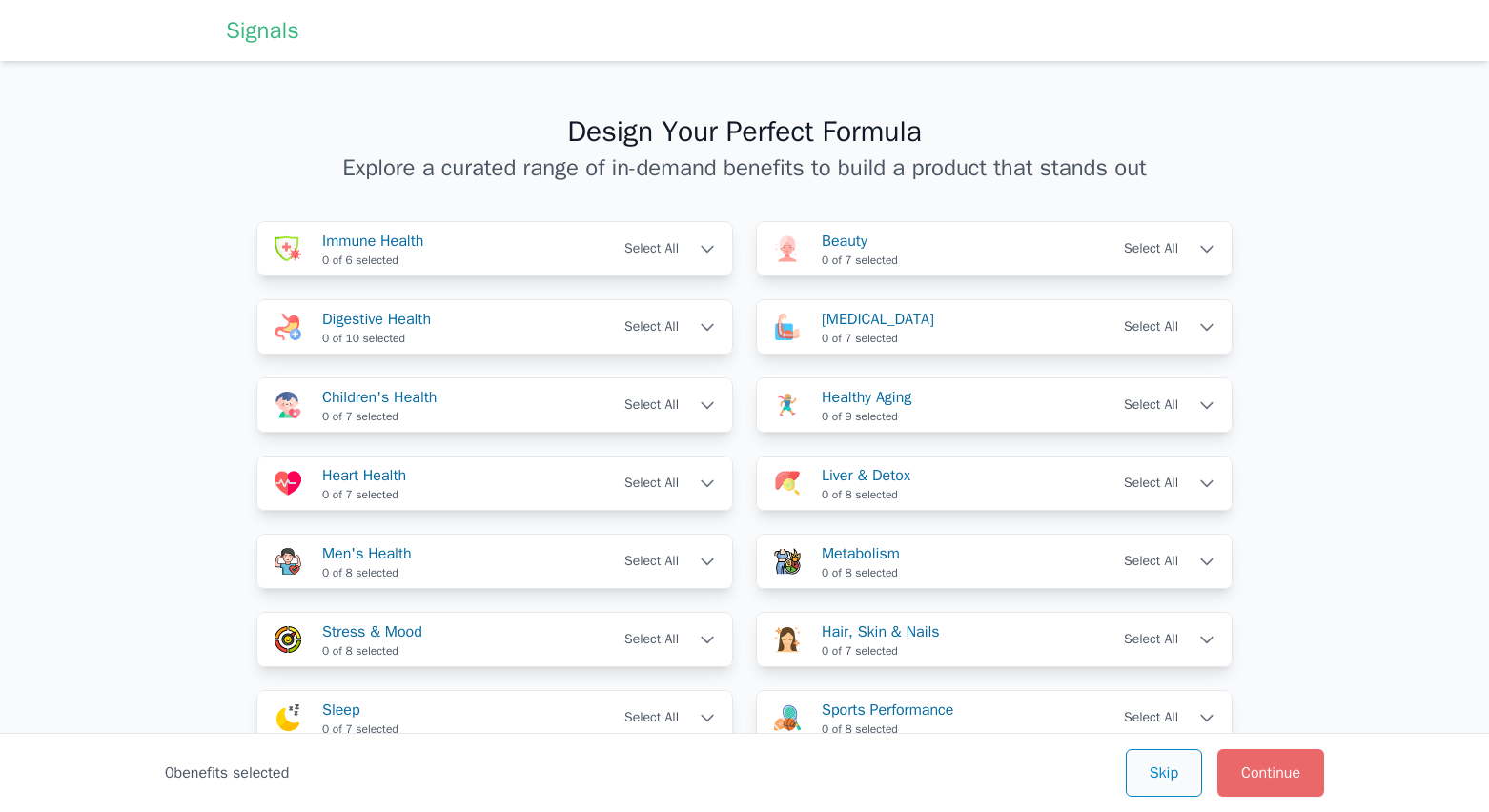 click on "Skip" at bounding box center (1164, 773) 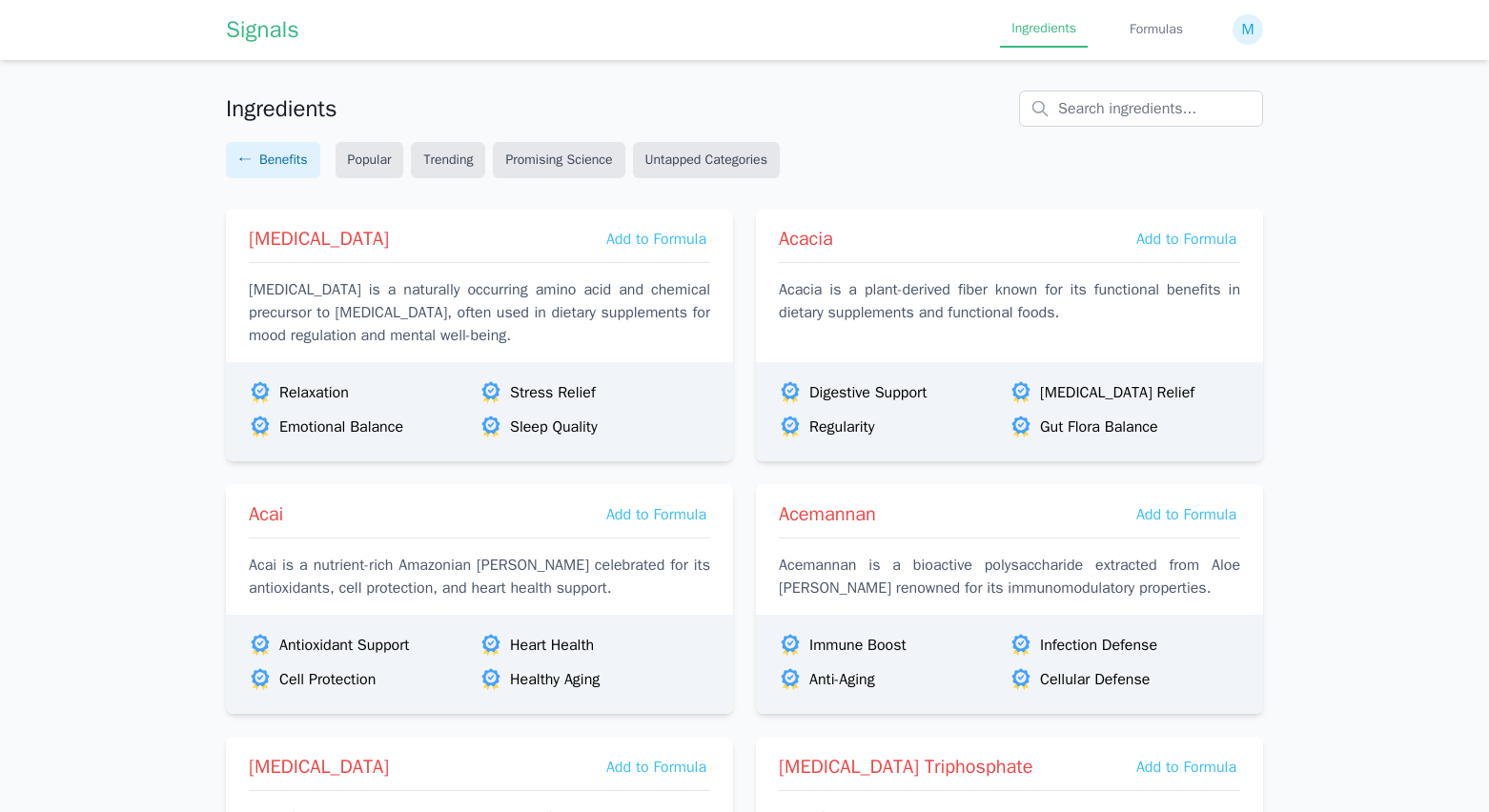 scroll, scrollTop: 0, scrollLeft: 0, axis: both 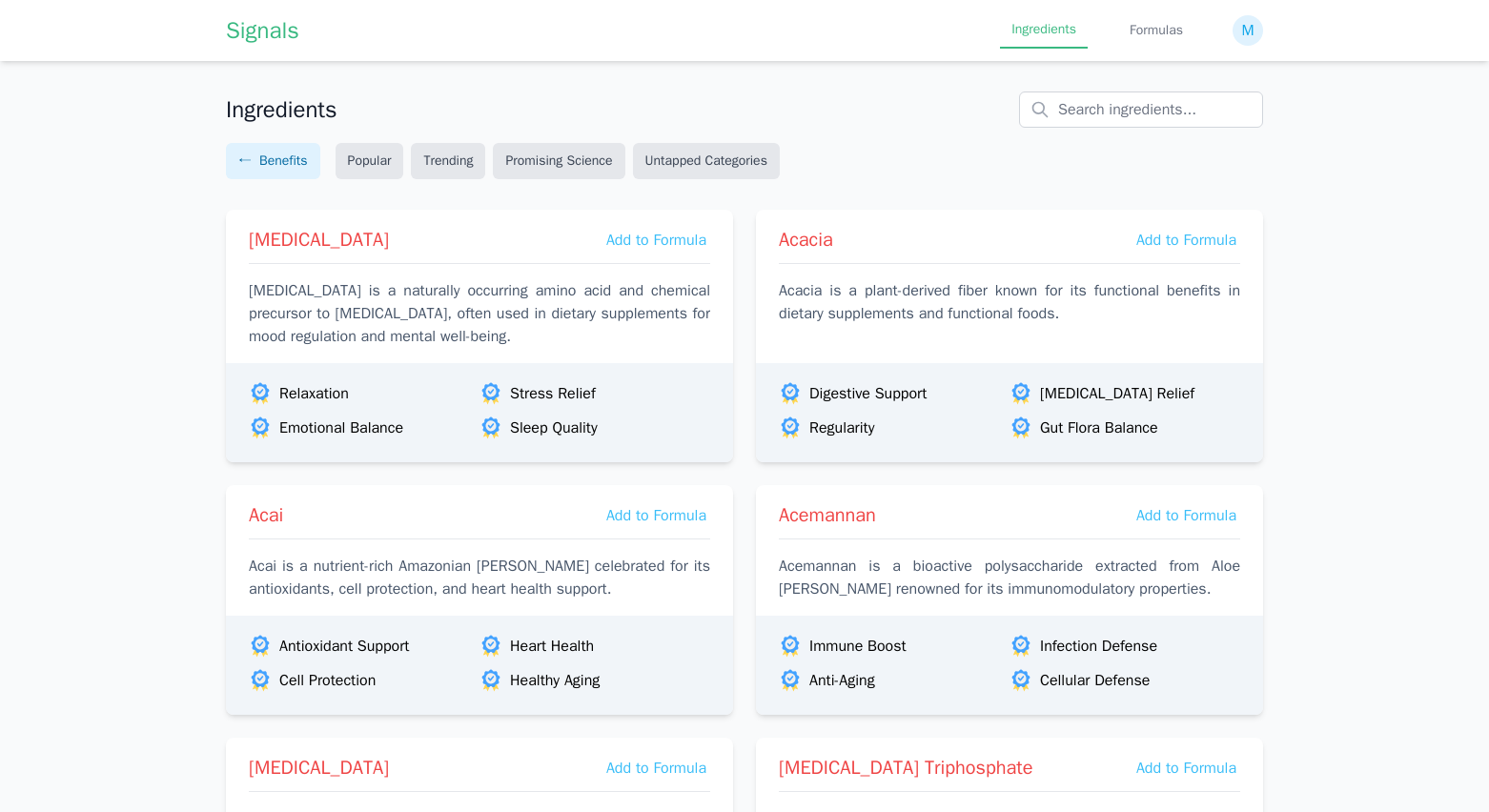 click on "Ingredients ← Benefits  Popular   Trending   Promising Science   Untapped Categories  5-HTP  Add to Formula  5-HTP is a naturally occurring amino acid and chemical precursor to serotonin, often used in dietary supplements for mood regulation and mental well-being. Relaxation Stress Relief Emotional Balance Sleep Quality Acacia  Add to Formula  Acacia is a plant-derived fiber known for its functional benefits in dietary supplements and functional foods. Digestive Support Bloating Relief Regularity Gut Flora Balance Acai  Add to Formula  Acai is a nutrient-rich Amazonian berry celebrated for its antioxidants, cell protection, and heart health support. Antioxidant Support Heart Health Cell Protection Healthy Aging Acemannan  Add to Formula  Acemannan is a bioactive polysaccharide extracted from Aloe vera renowned for its immunomodulatory properties. Immune Boost Infection Defense Anti-Aging Cellular Defense Acetic Acid  Add to Formula  Digestive Support Bloating Relief Gut Flora Balance Detoxification Affron" 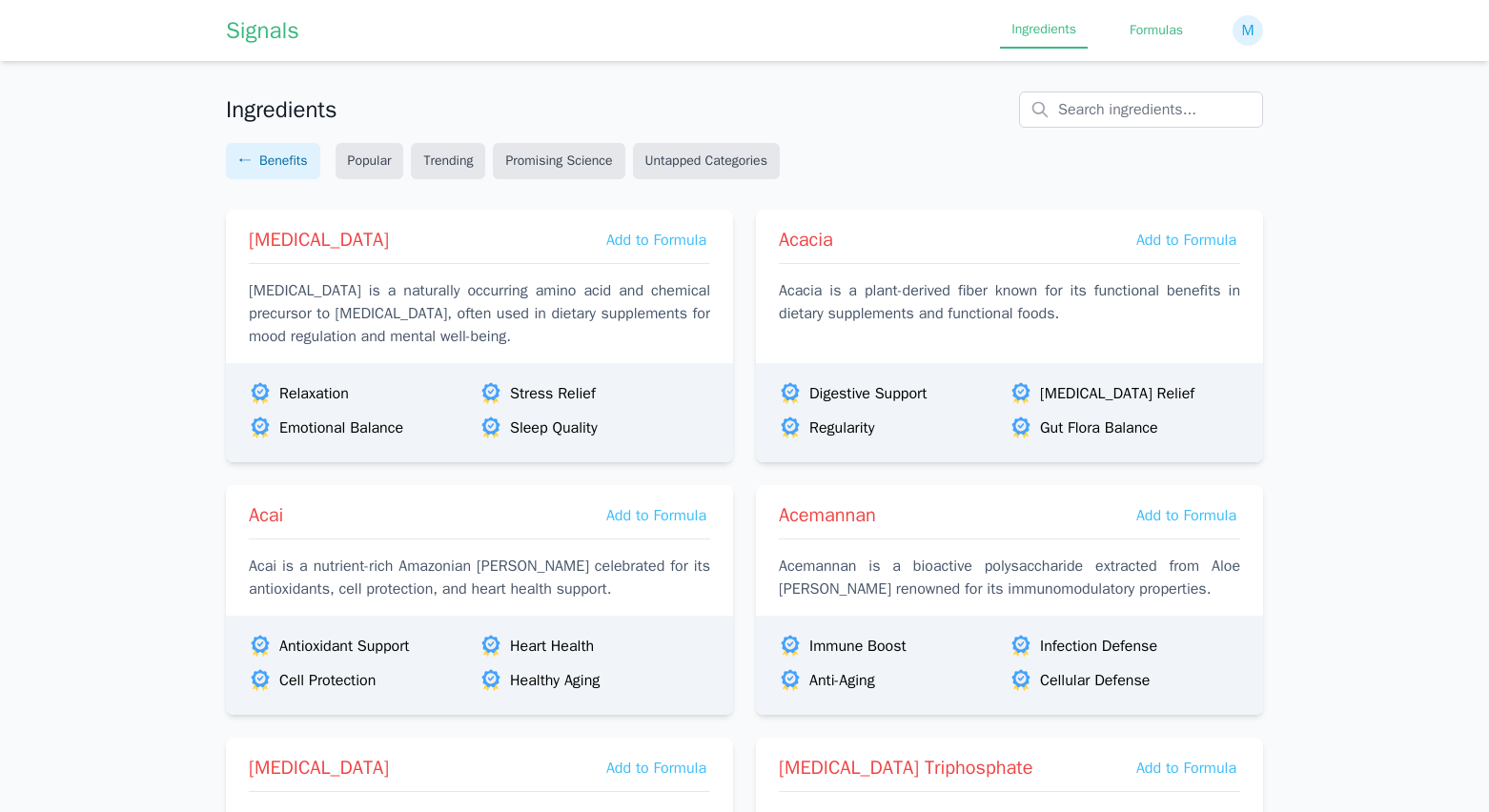 click on "Formulas" at bounding box center (1156, 30) 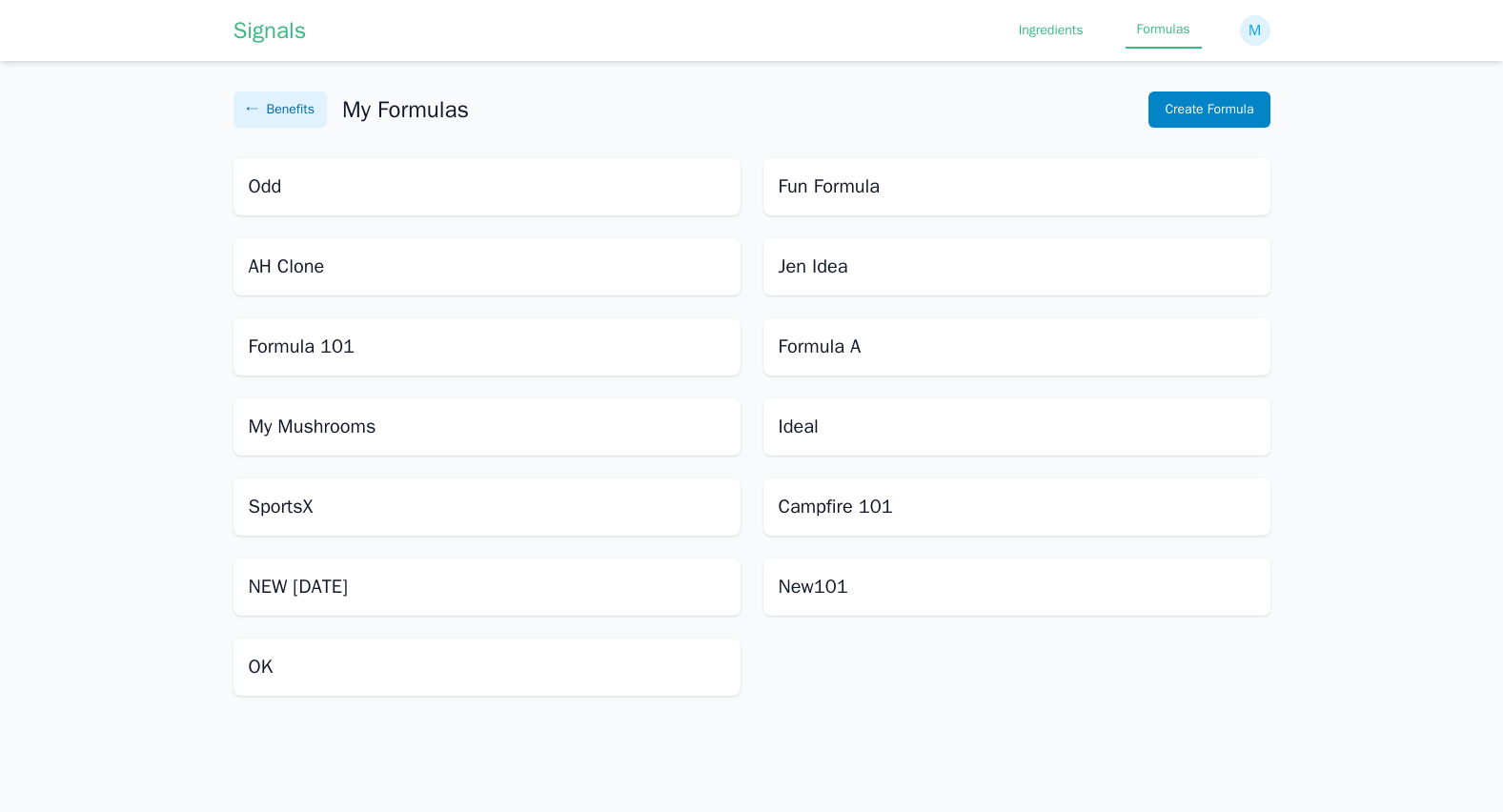 click on "Ingredients" at bounding box center [1051, 30] 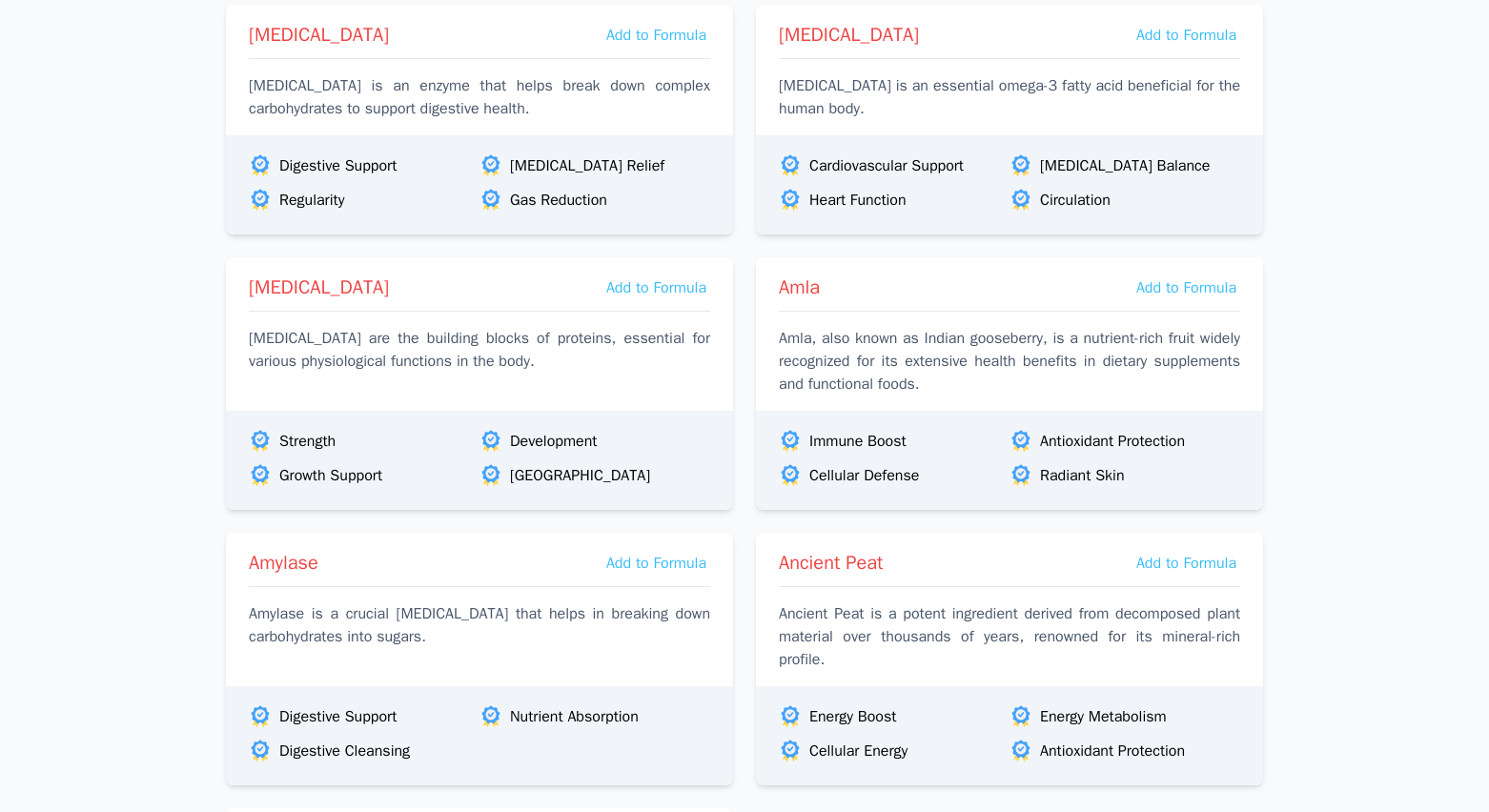 scroll, scrollTop: 2938, scrollLeft: 0, axis: vertical 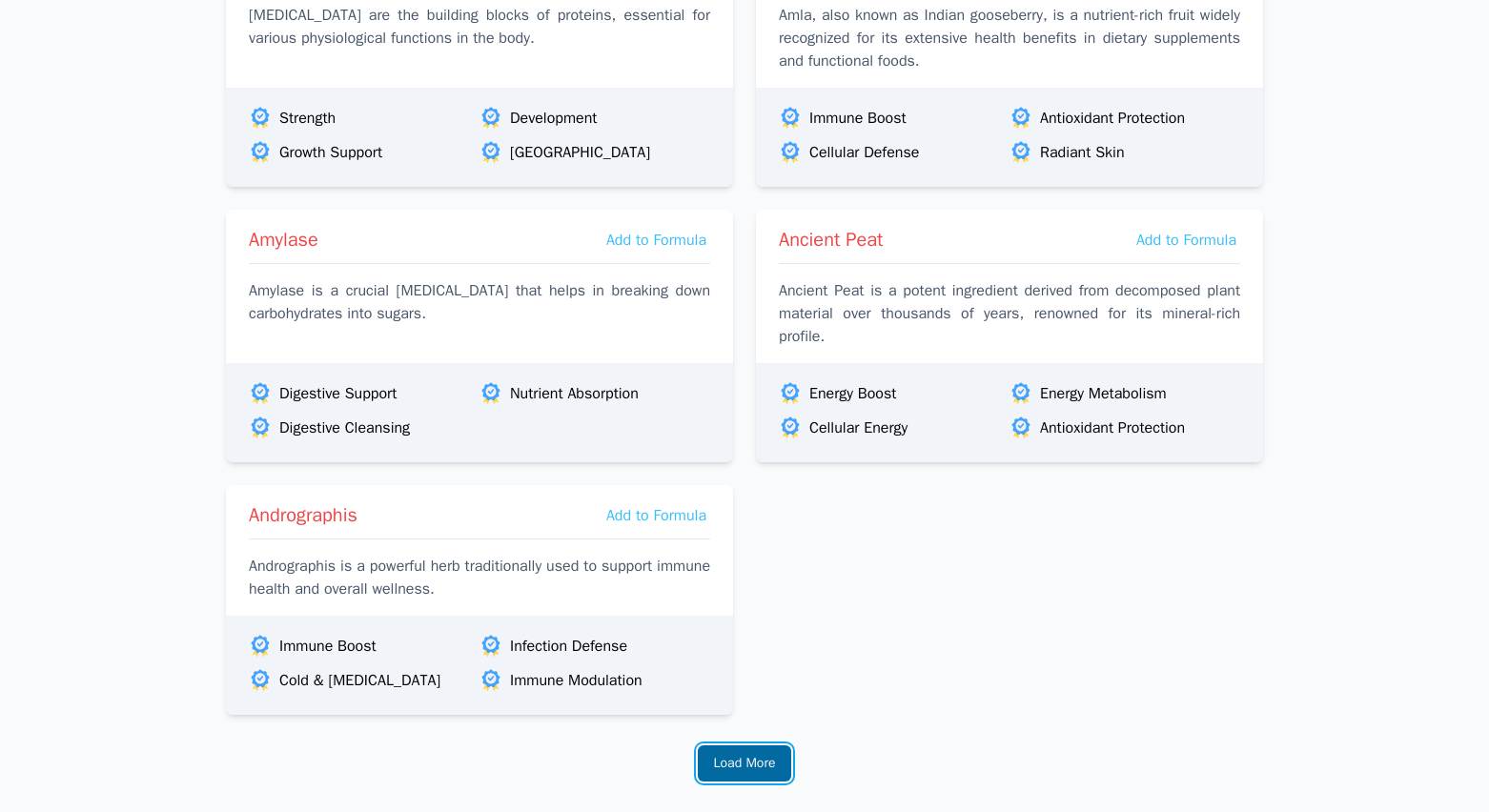 click on "Load More" at bounding box center (744, 763) 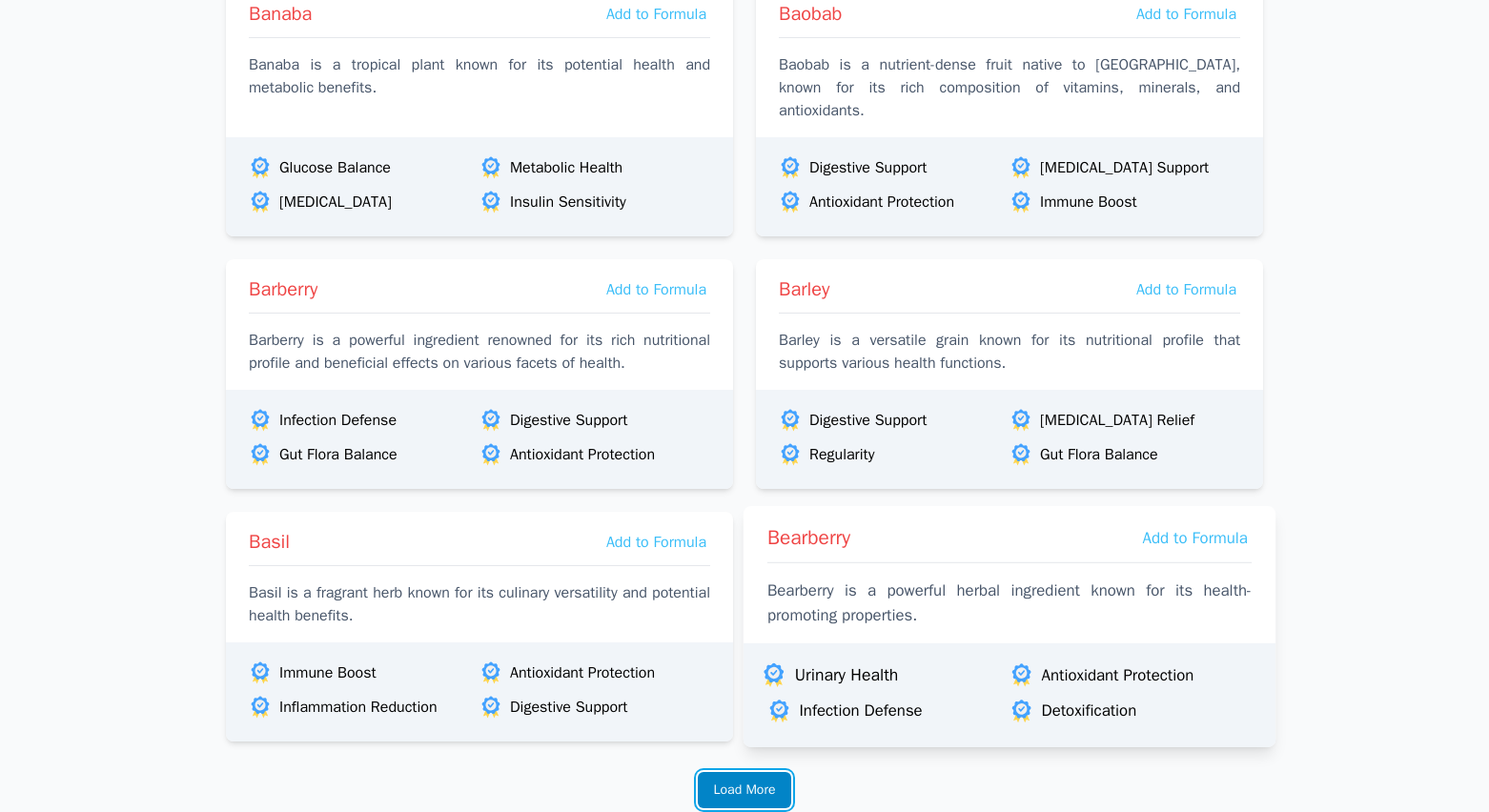 scroll, scrollTop: 6015, scrollLeft: 0, axis: vertical 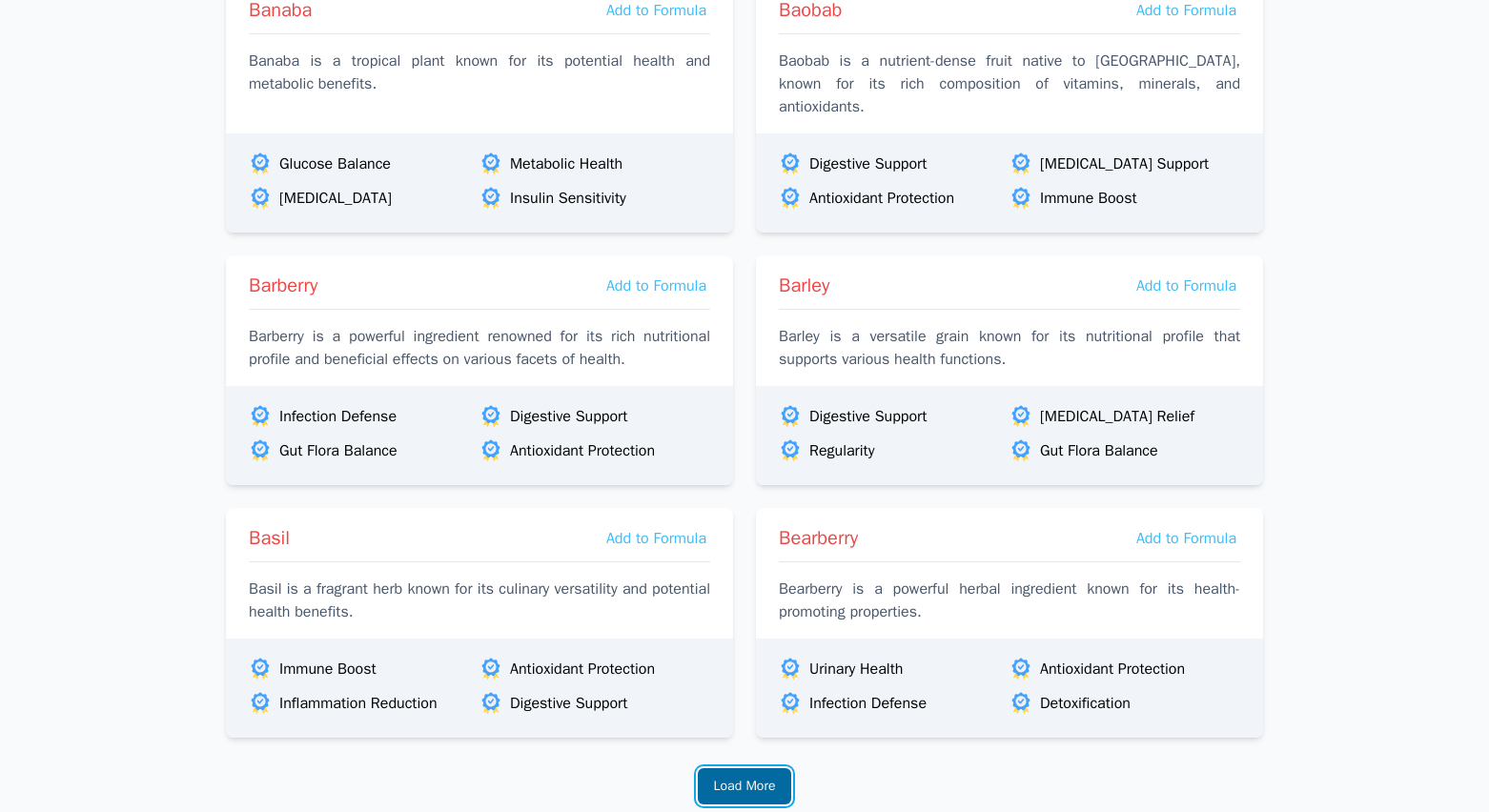 click on "Load More" at bounding box center [744, 786] 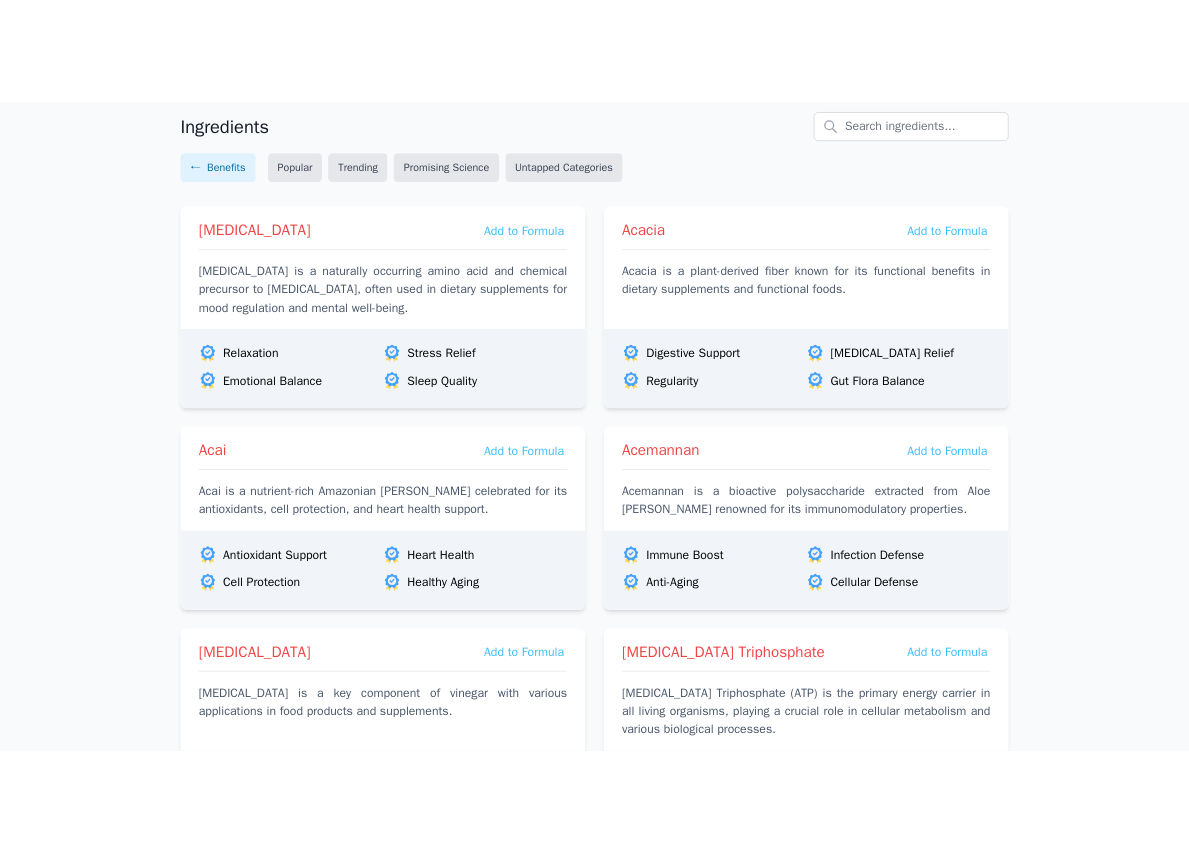scroll, scrollTop: 0, scrollLeft: 0, axis: both 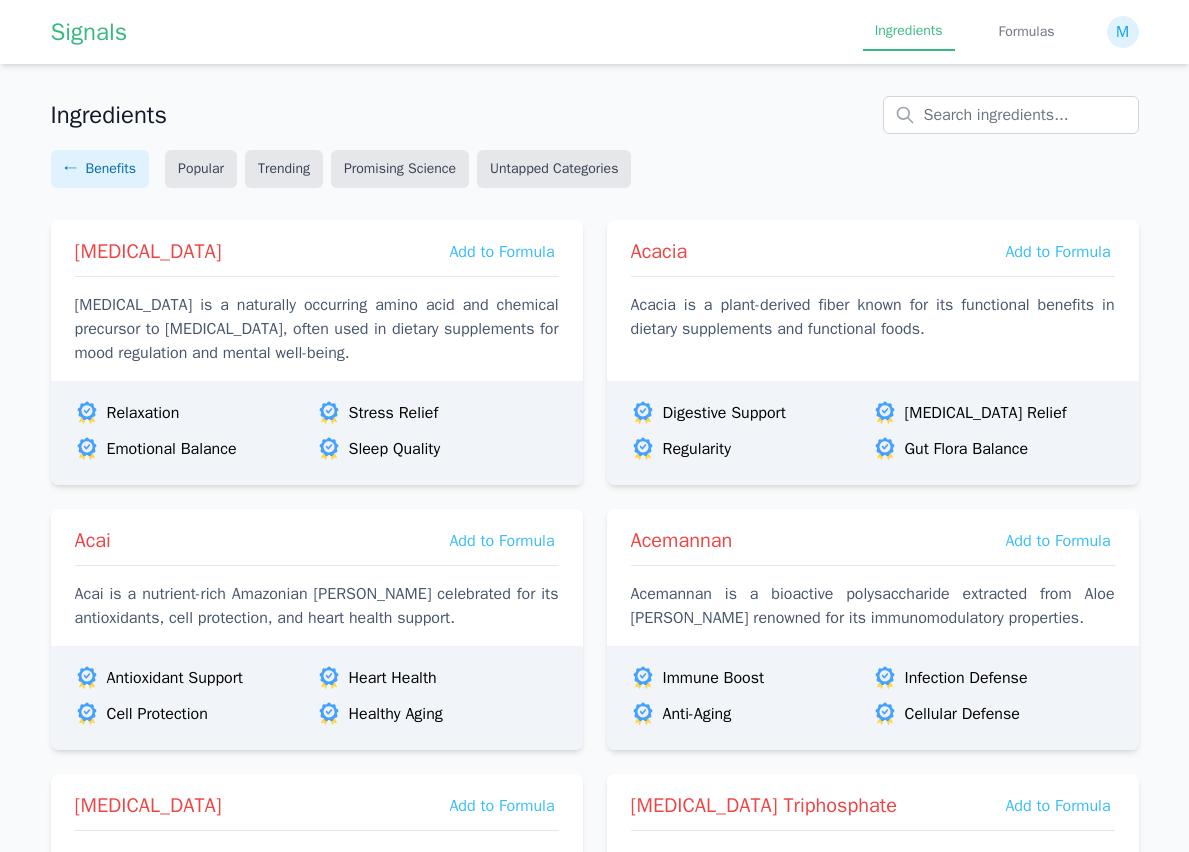 type 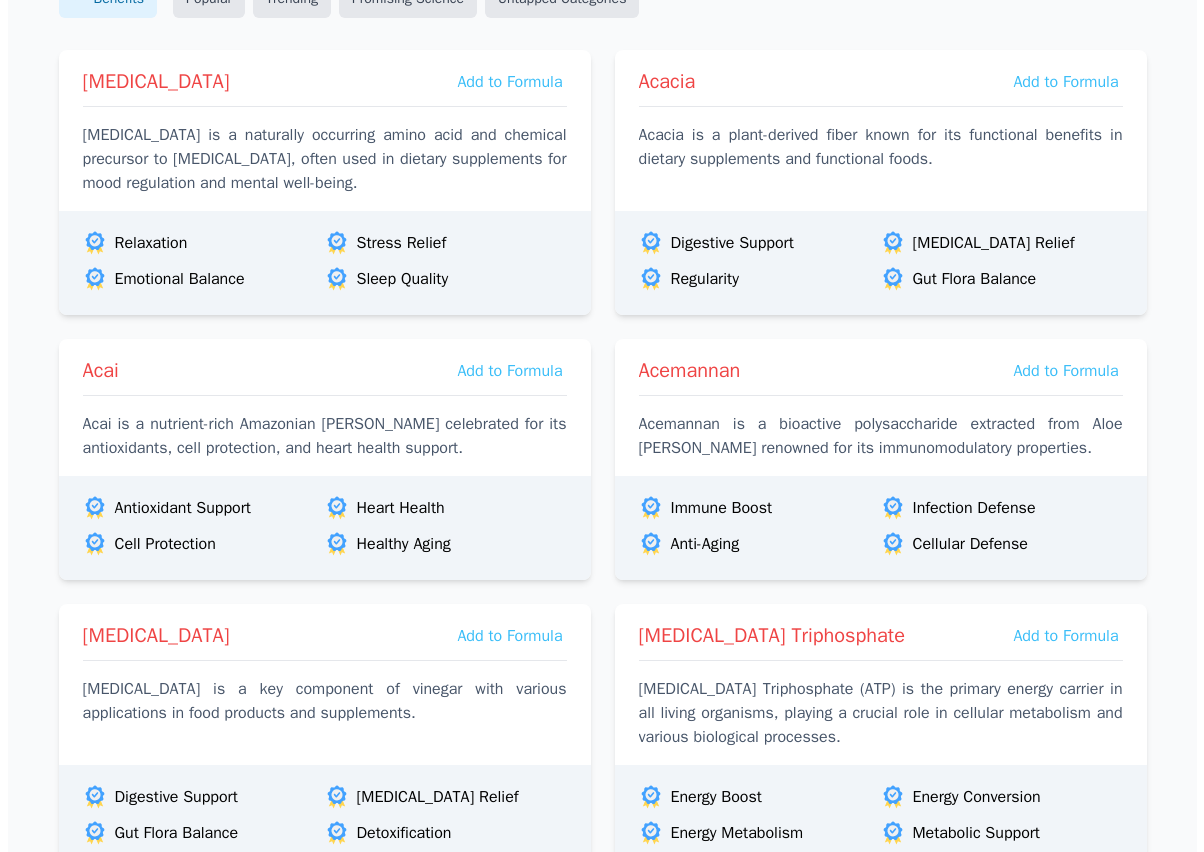 scroll, scrollTop: 0, scrollLeft: 0, axis: both 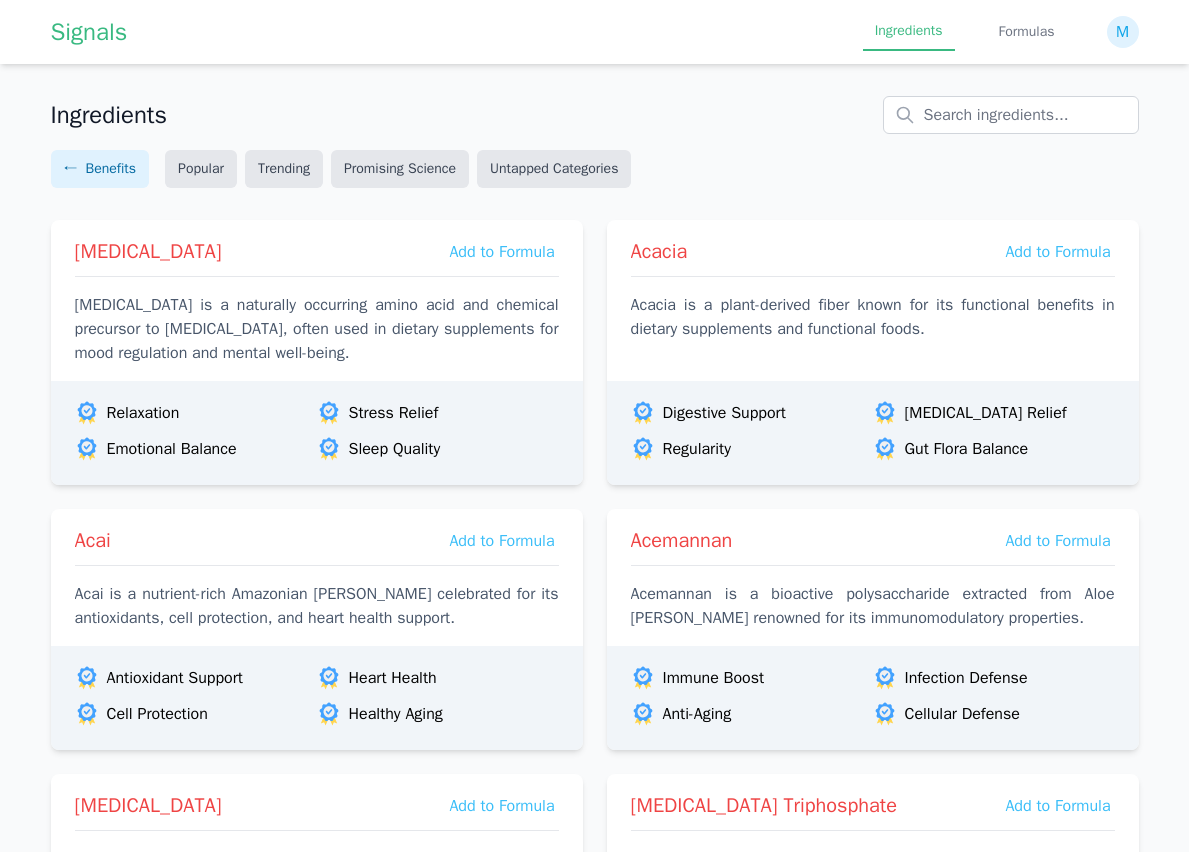 click on "Ingredients" at bounding box center [595, 115] 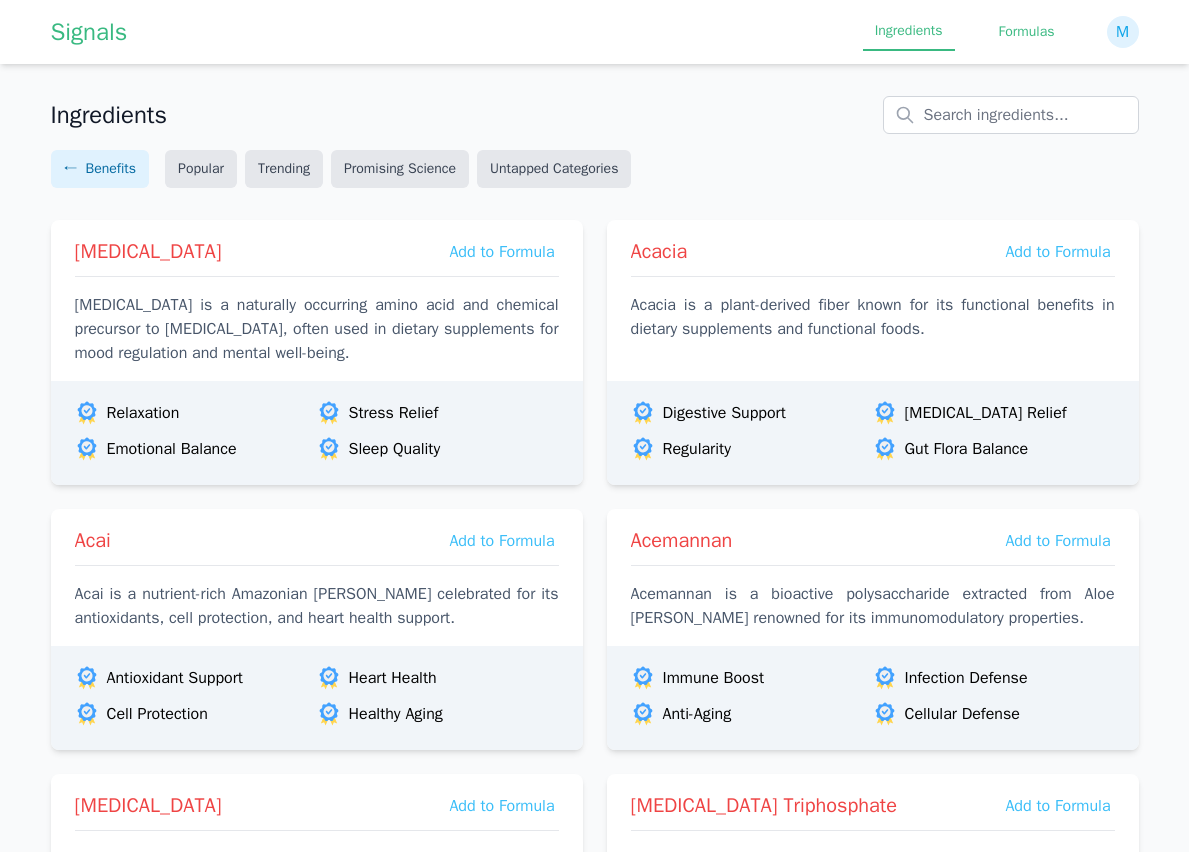 click on "Formulas" at bounding box center (1027, 32) 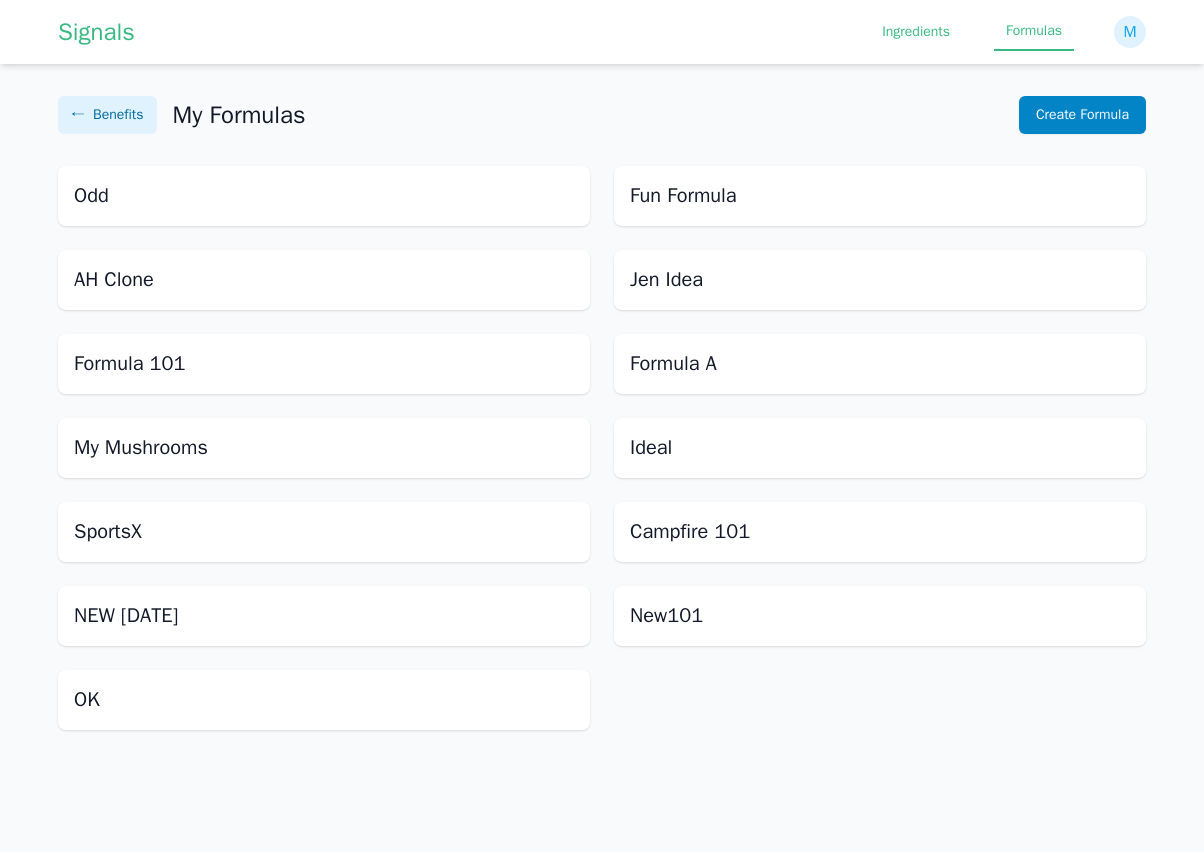 click on "Ingredients" at bounding box center [916, 32] 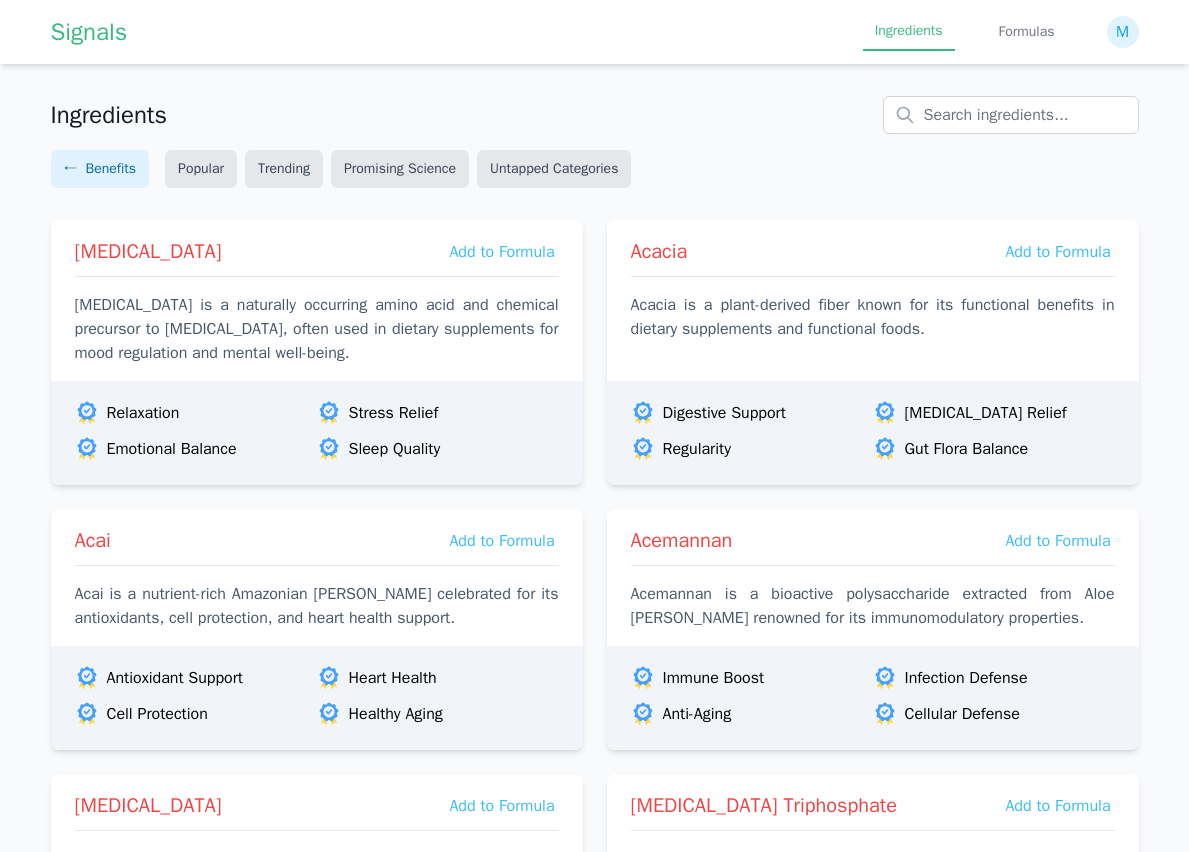 click on "Ingredients" at bounding box center [595, 115] 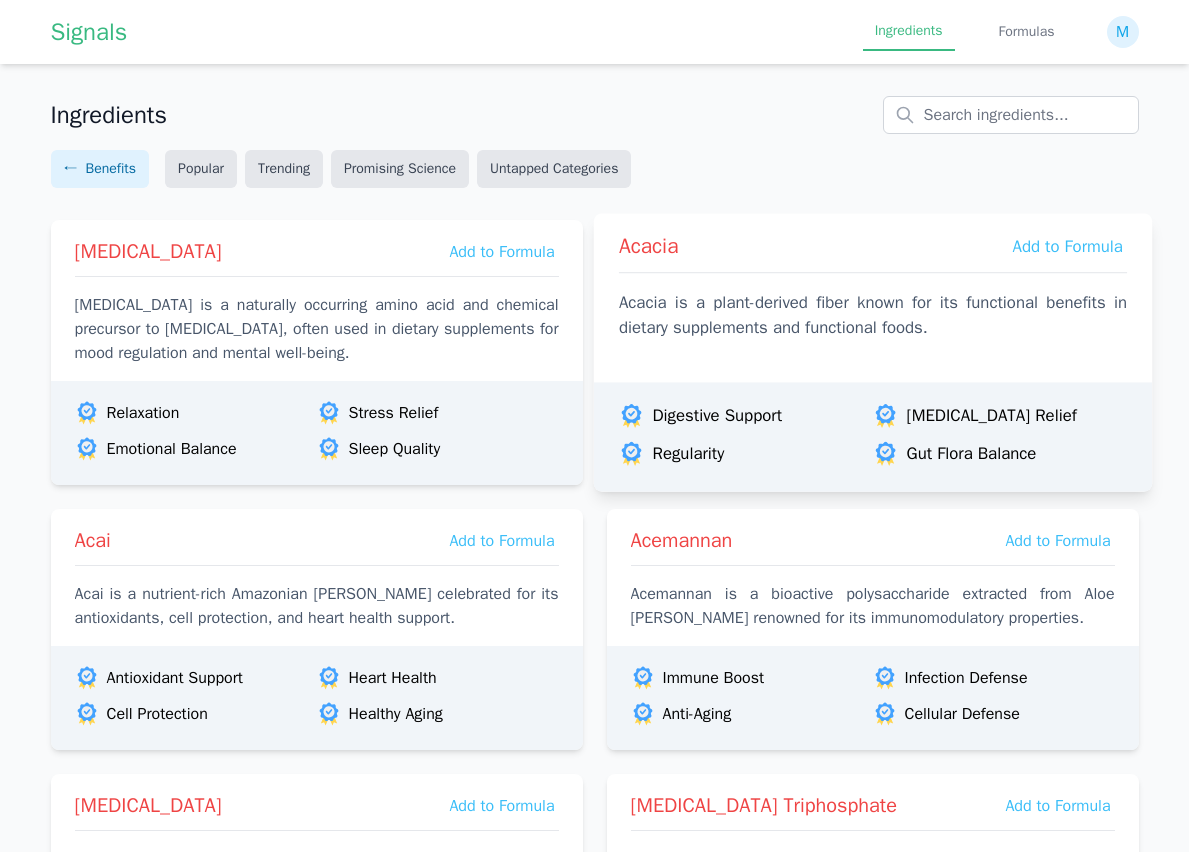 click on "Acacia  Add to Formula  Acacia is a plant-derived fiber known for its functional benefits in dietary supplements and functional foods." at bounding box center (872, 293) 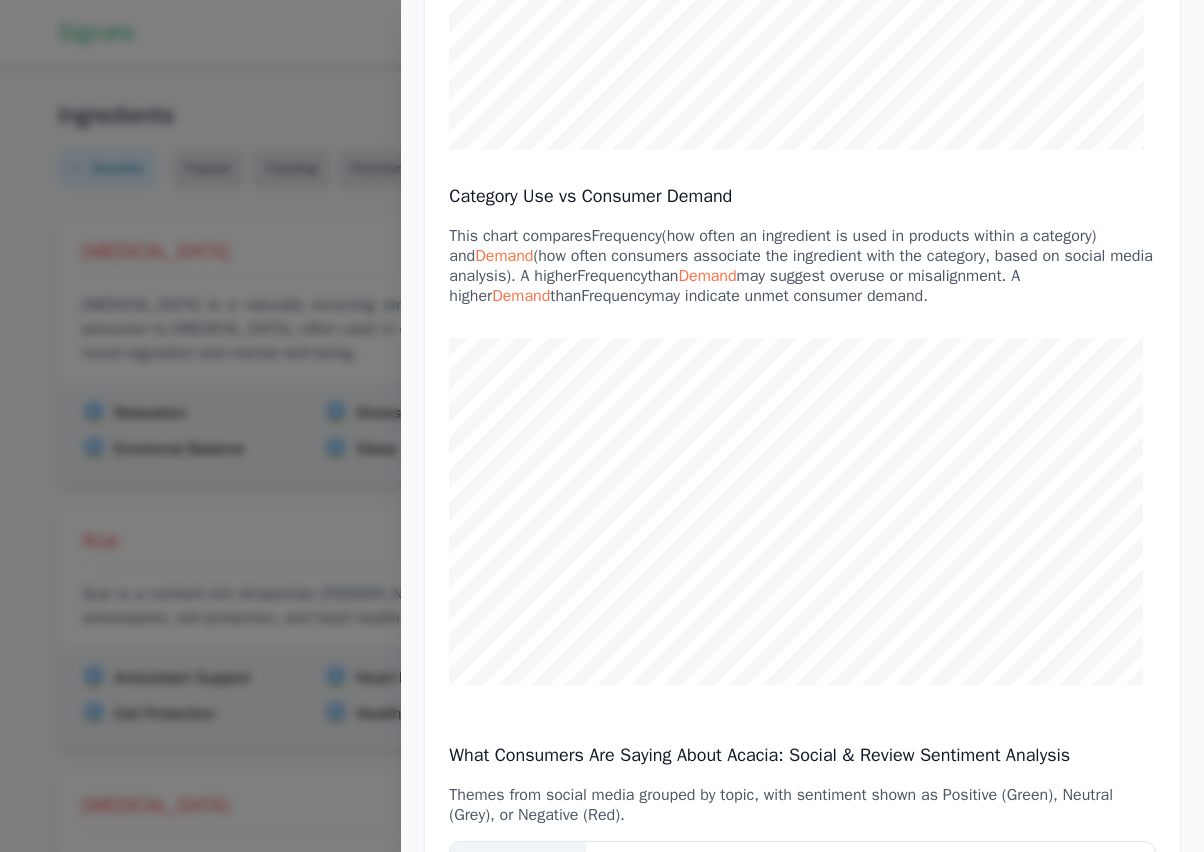 scroll, scrollTop: 0, scrollLeft: 0, axis: both 